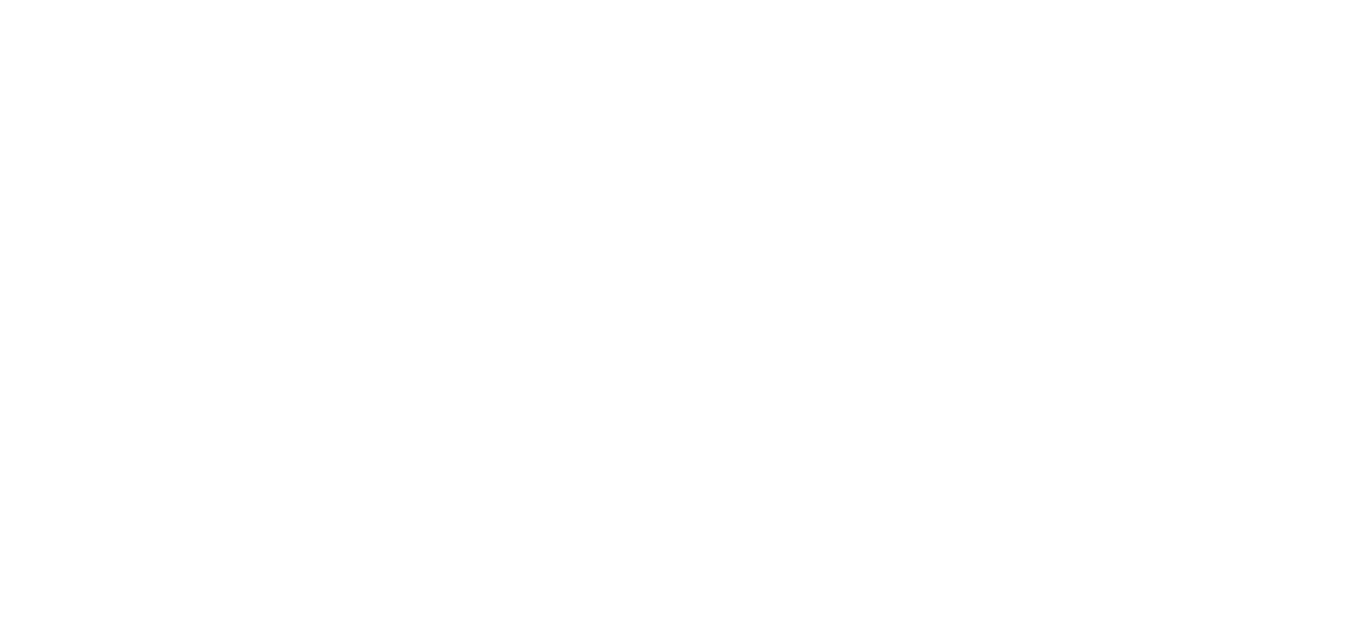 scroll, scrollTop: 0, scrollLeft: 0, axis: both 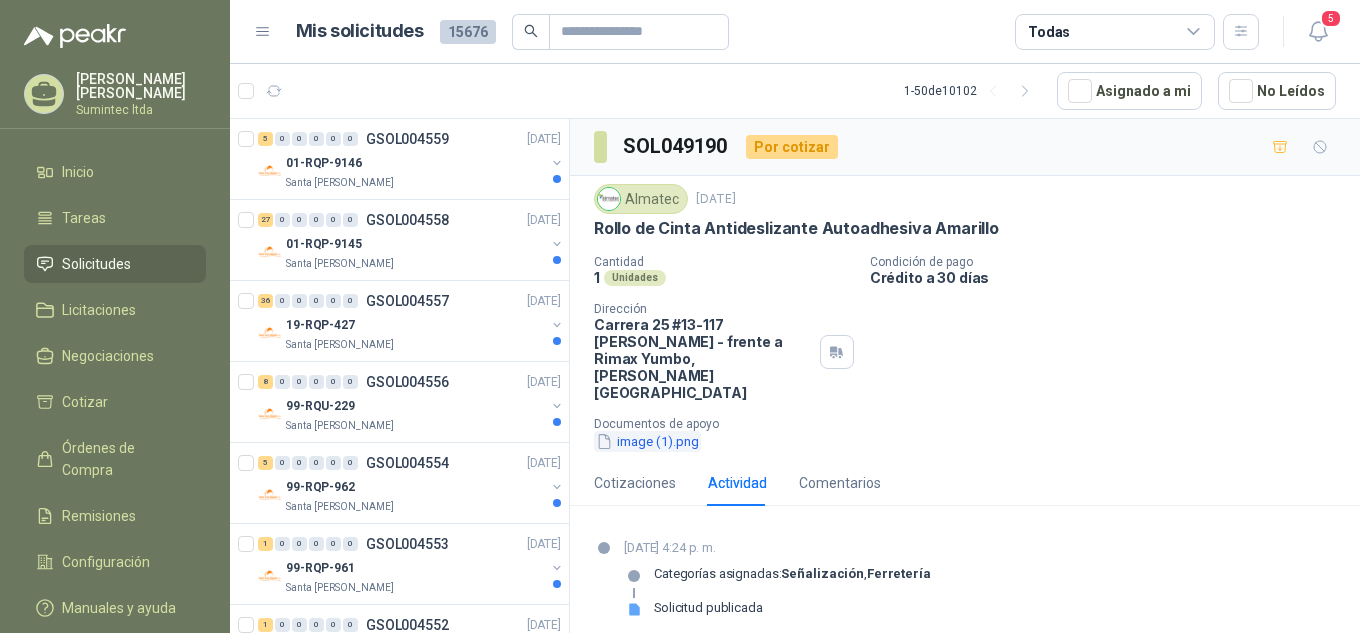click on "image (1).png" at bounding box center [647, 441] 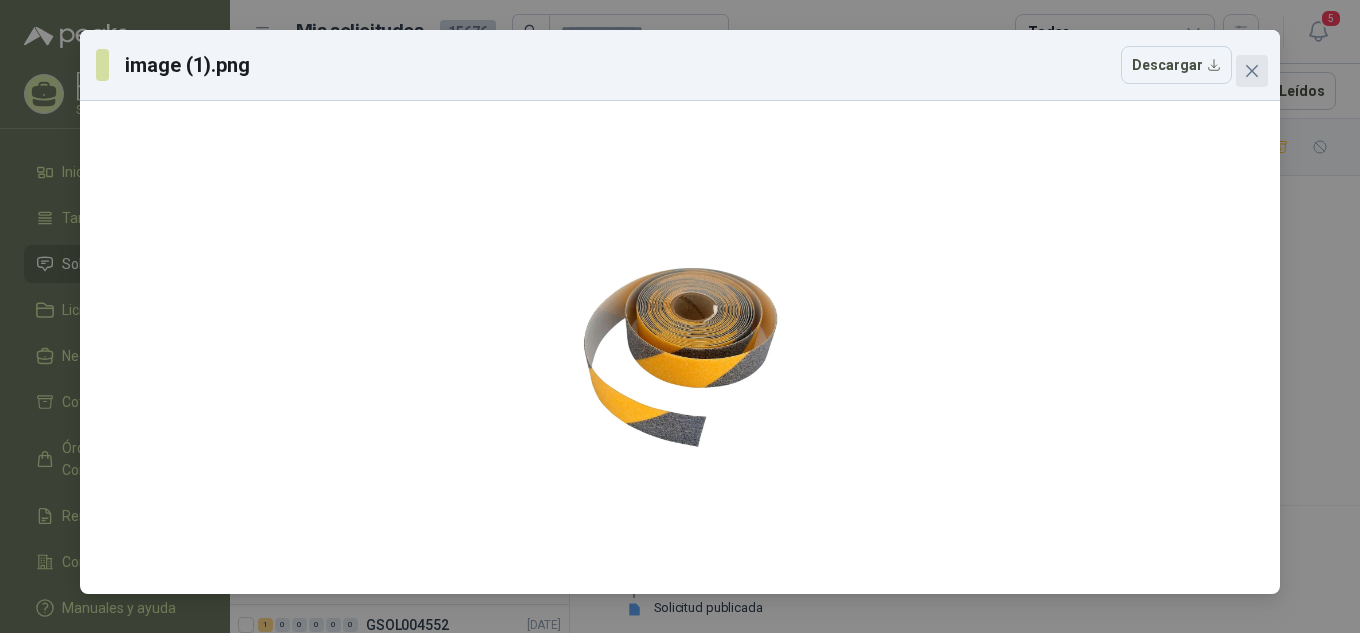click at bounding box center [1252, 71] 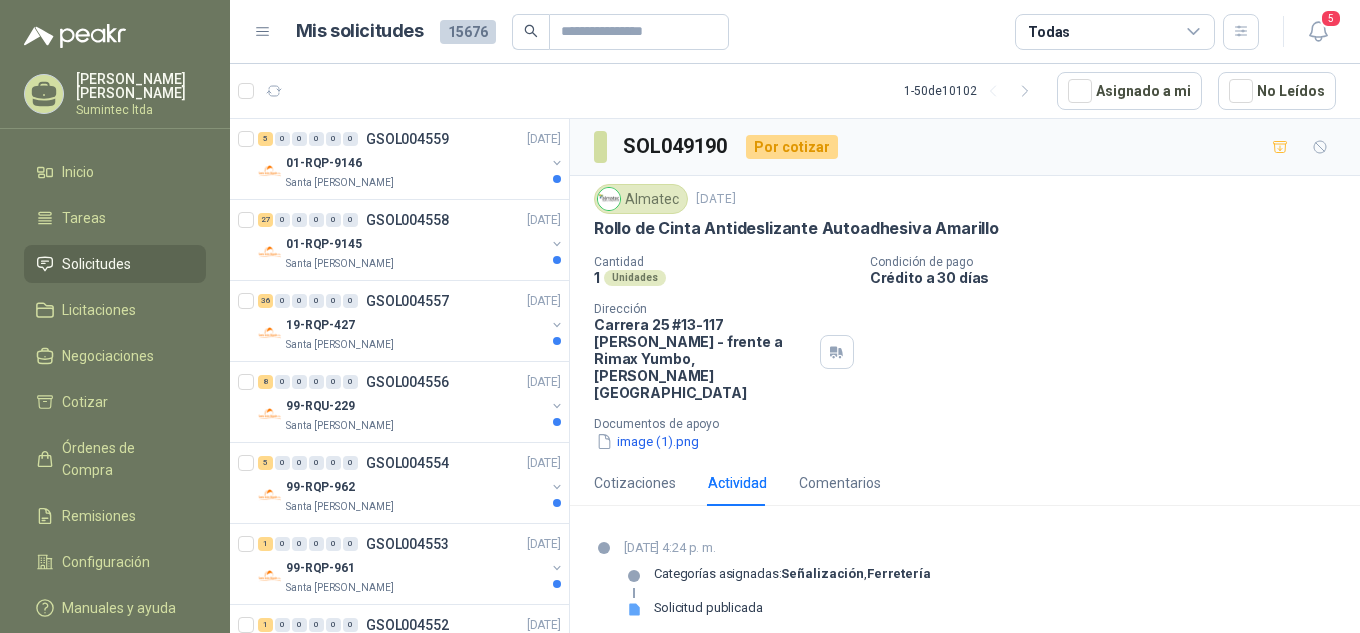 click on "Cantidad 1   Unidades Condición de pago Crédito a 30 días Dirección Carrera 25 #13-117 Cencar Yumbo - frente a [PERSON_NAME] ,  [PERSON_NAME] del Cauca Documentos de apoyo image (1).png" at bounding box center [965, 353] 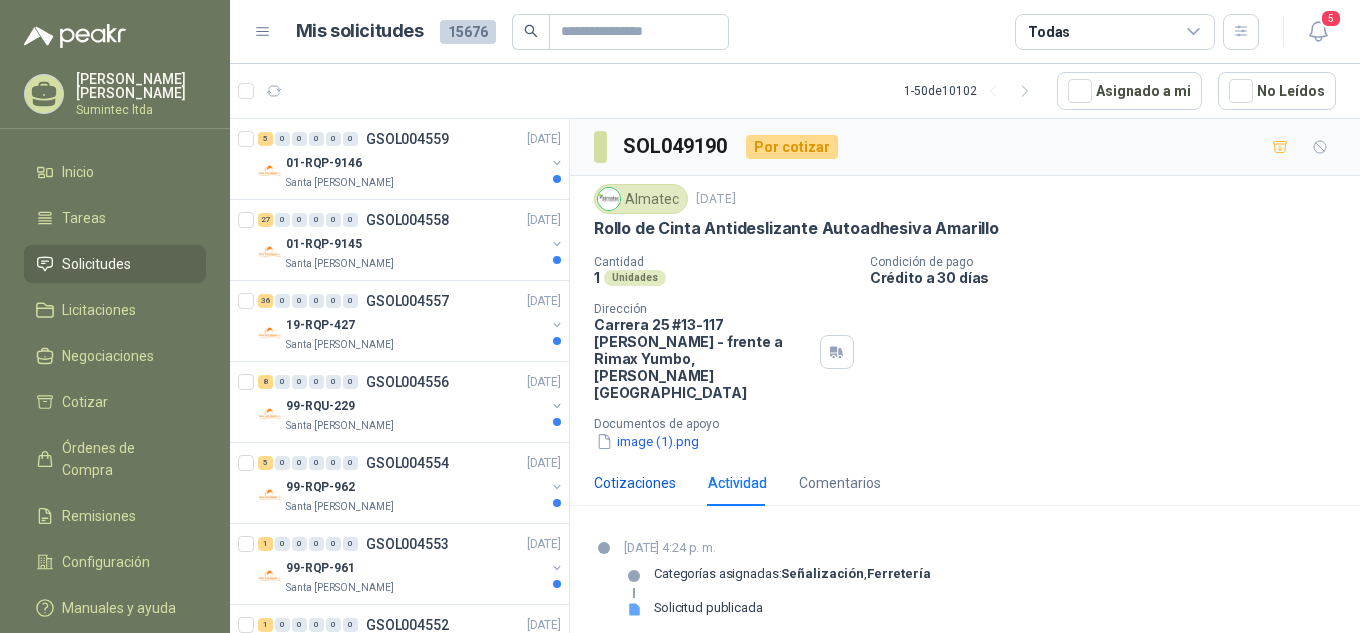 click on "Cotizaciones" at bounding box center (635, 483) 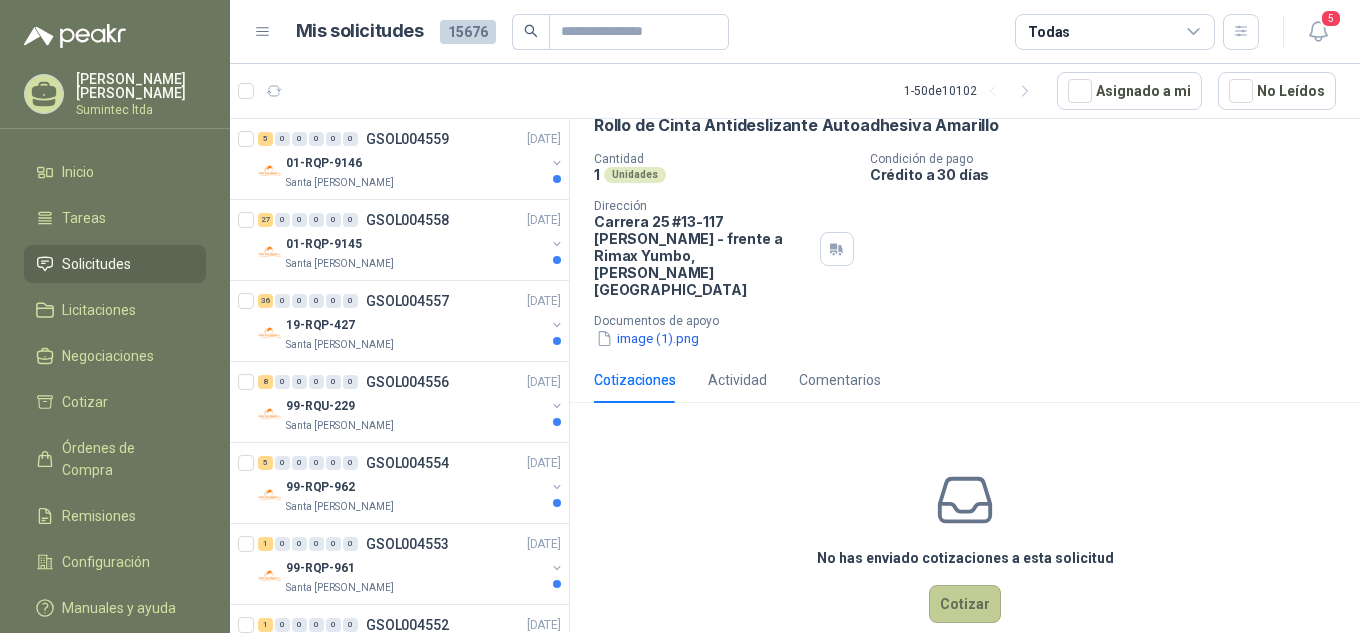 click on "Cotizar" at bounding box center [965, 604] 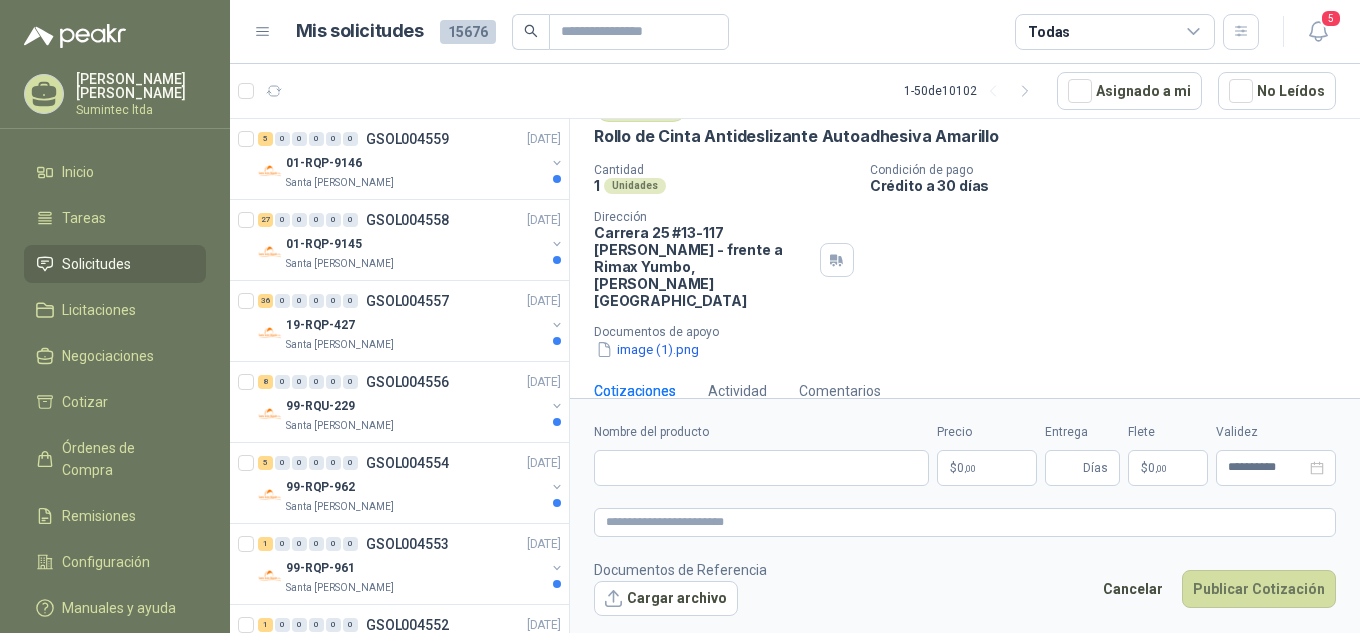 type 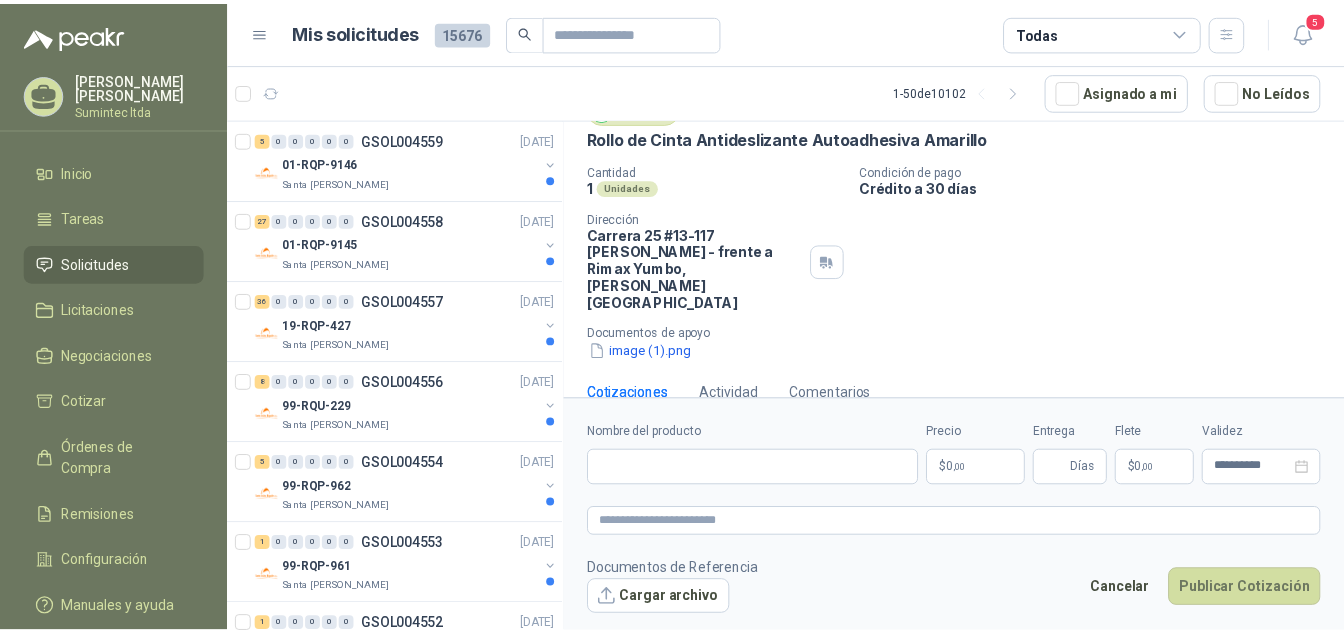 scroll, scrollTop: 90, scrollLeft: 0, axis: vertical 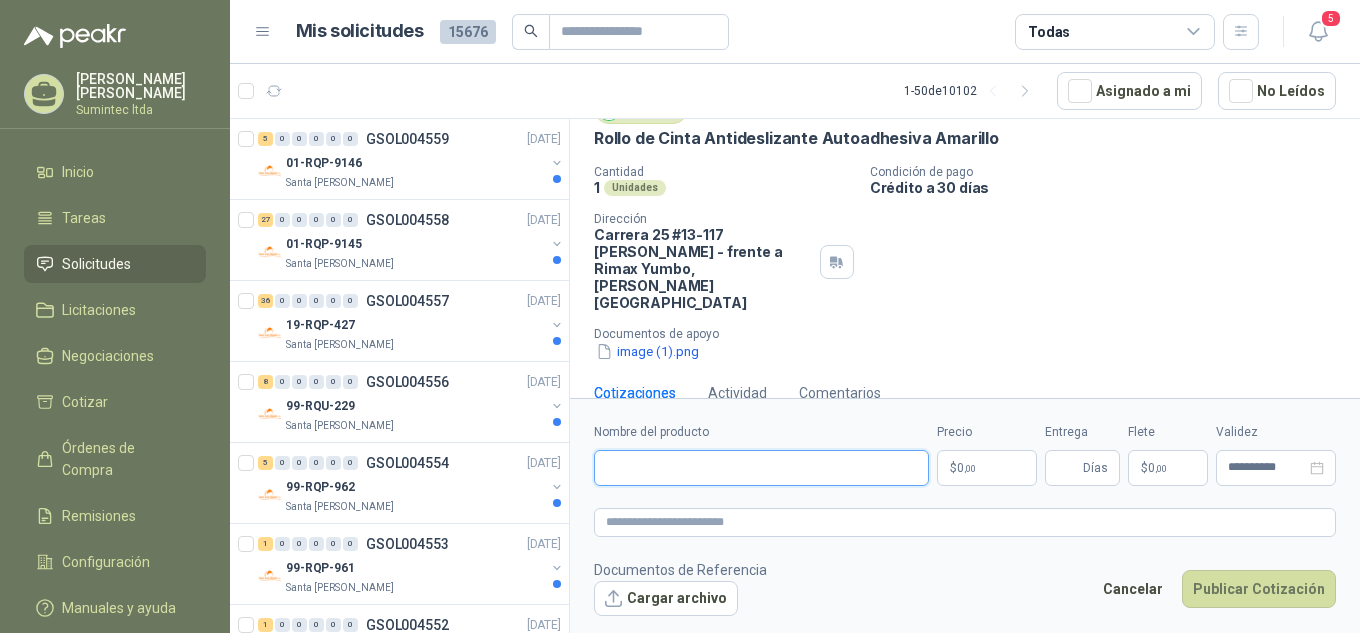 click on "Nombre del producto" at bounding box center [761, 468] 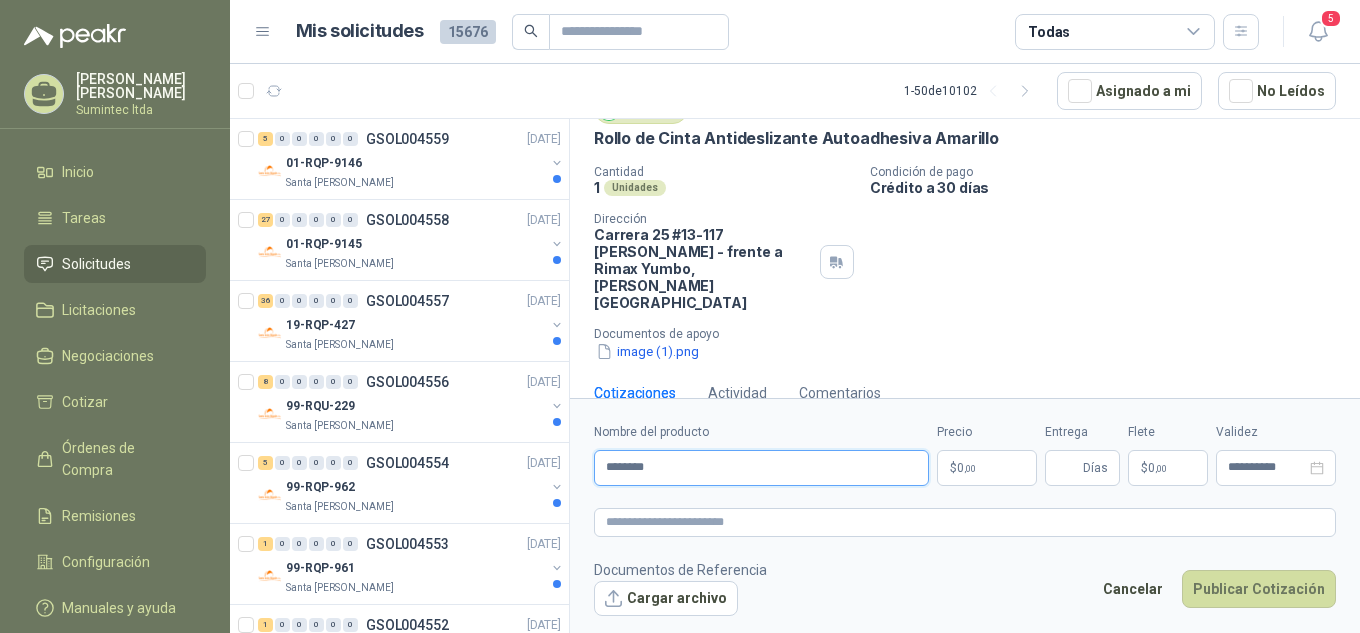 click on "********" at bounding box center (761, 468) 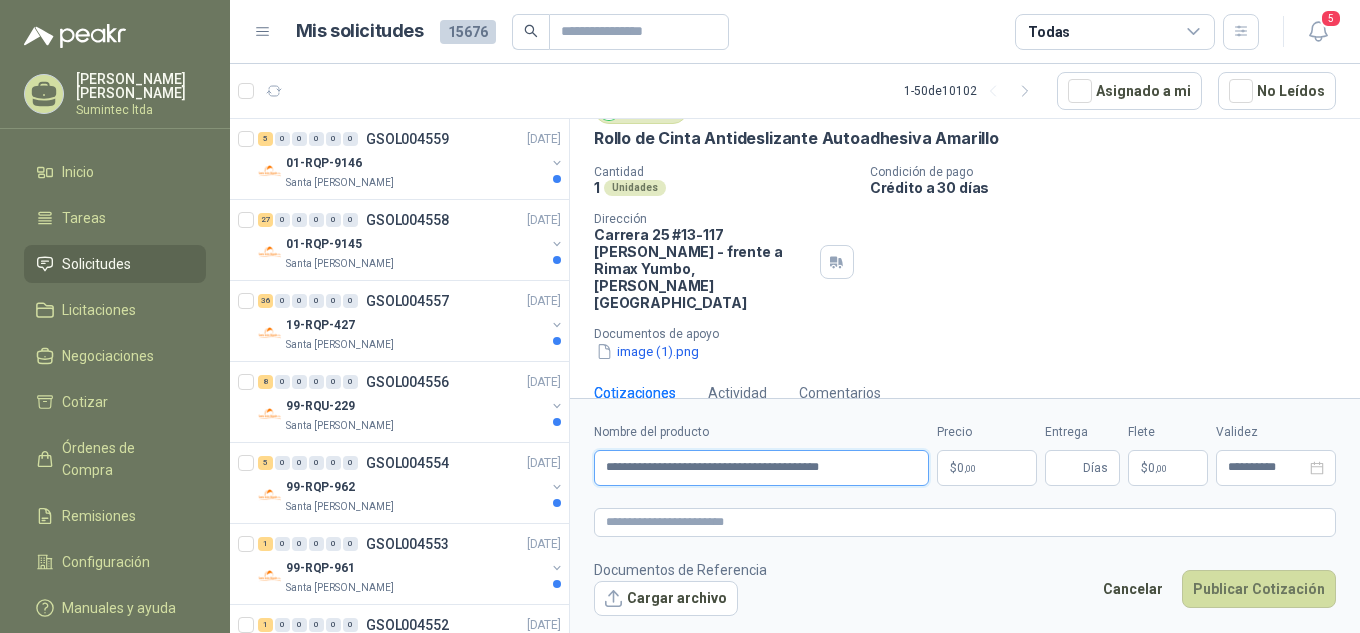click on "**********" at bounding box center [761, 468] 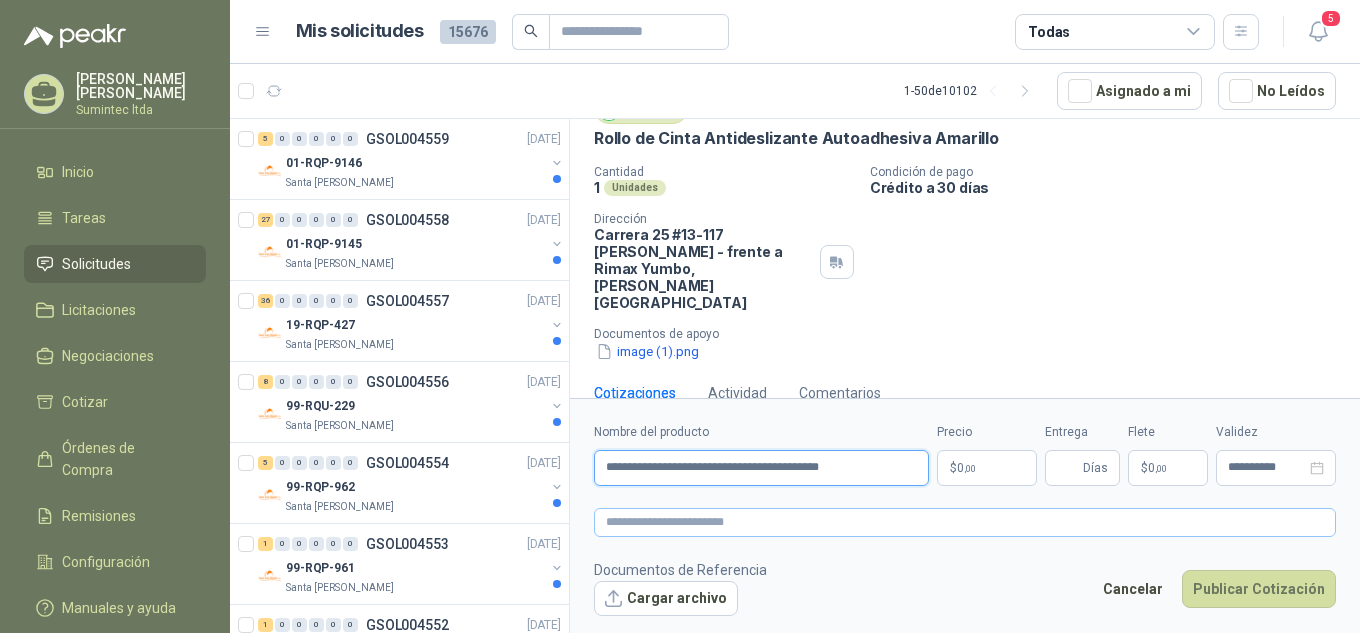 type on "**********" 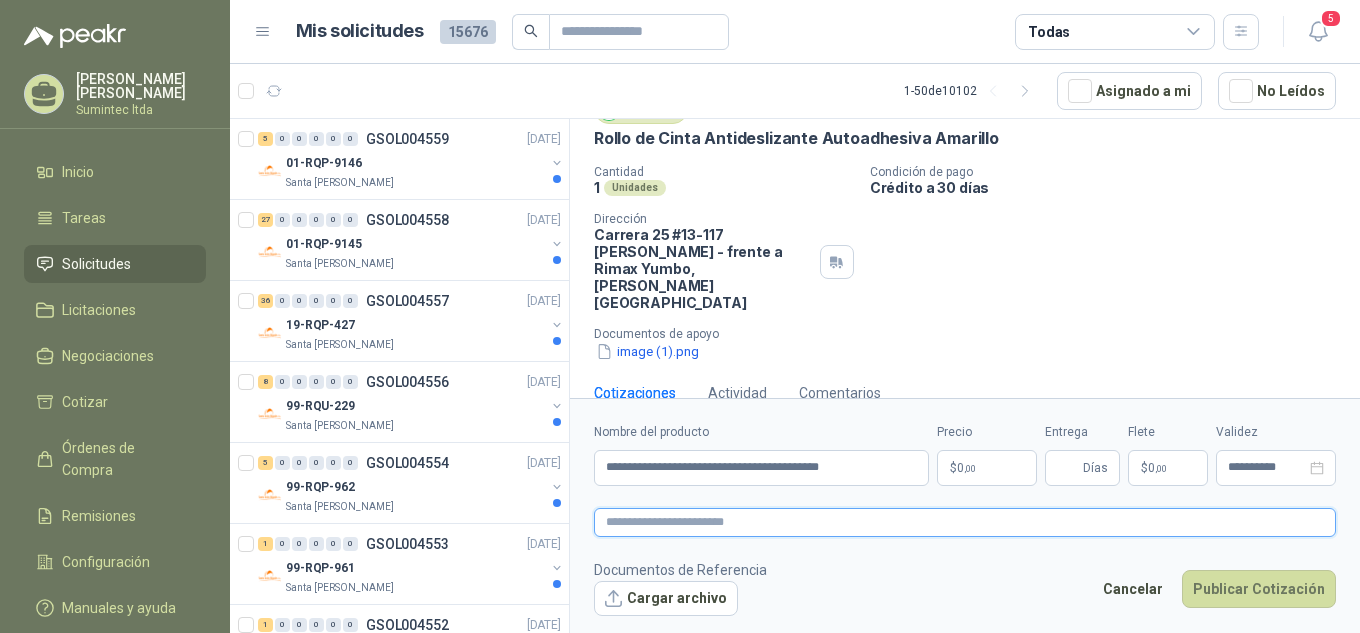 click at bounding box center (965, 522) 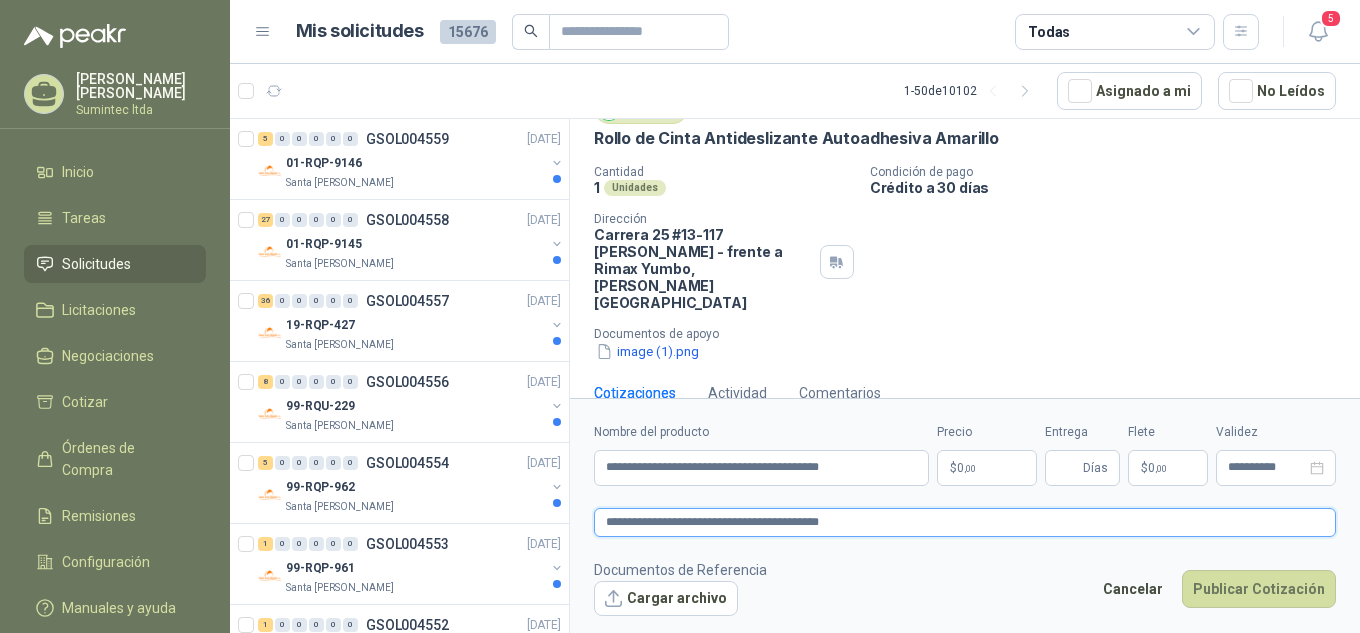 type 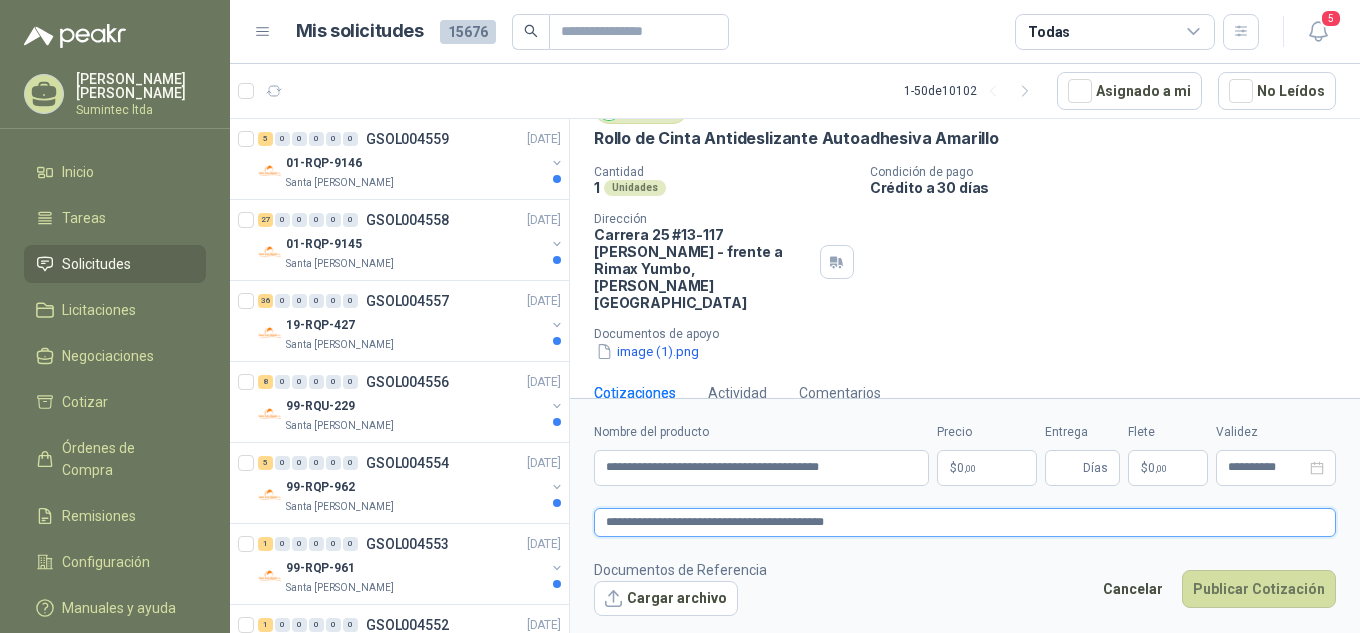 type 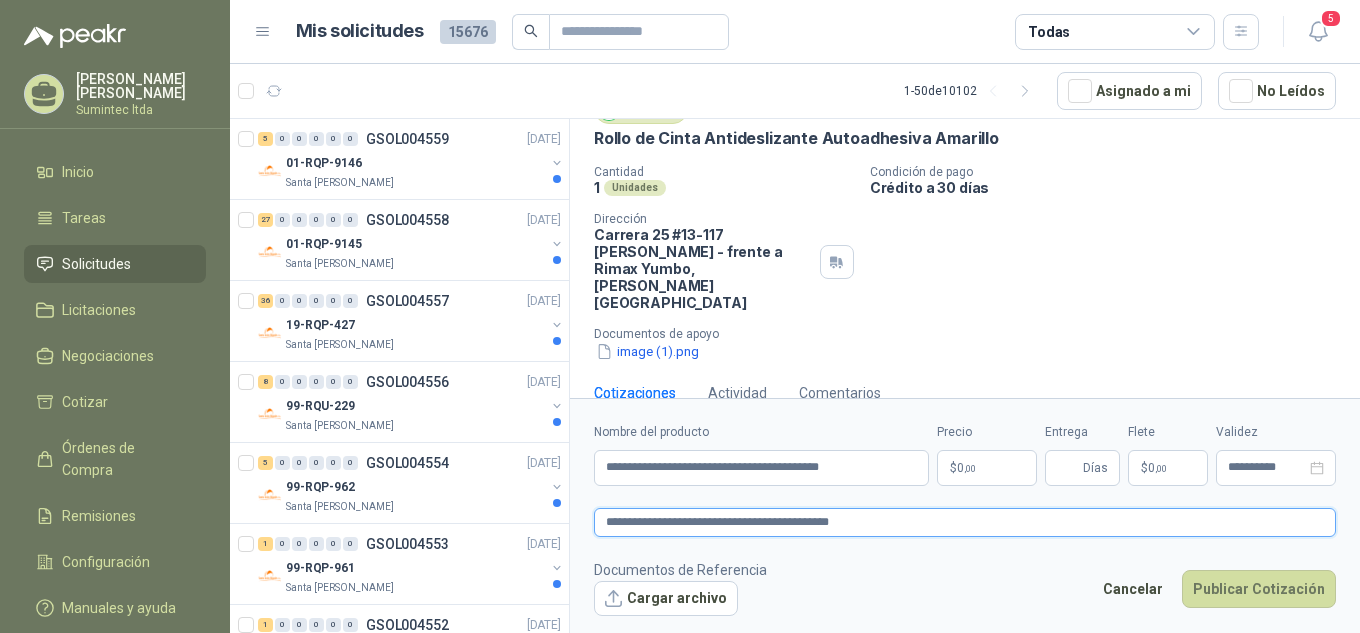 type 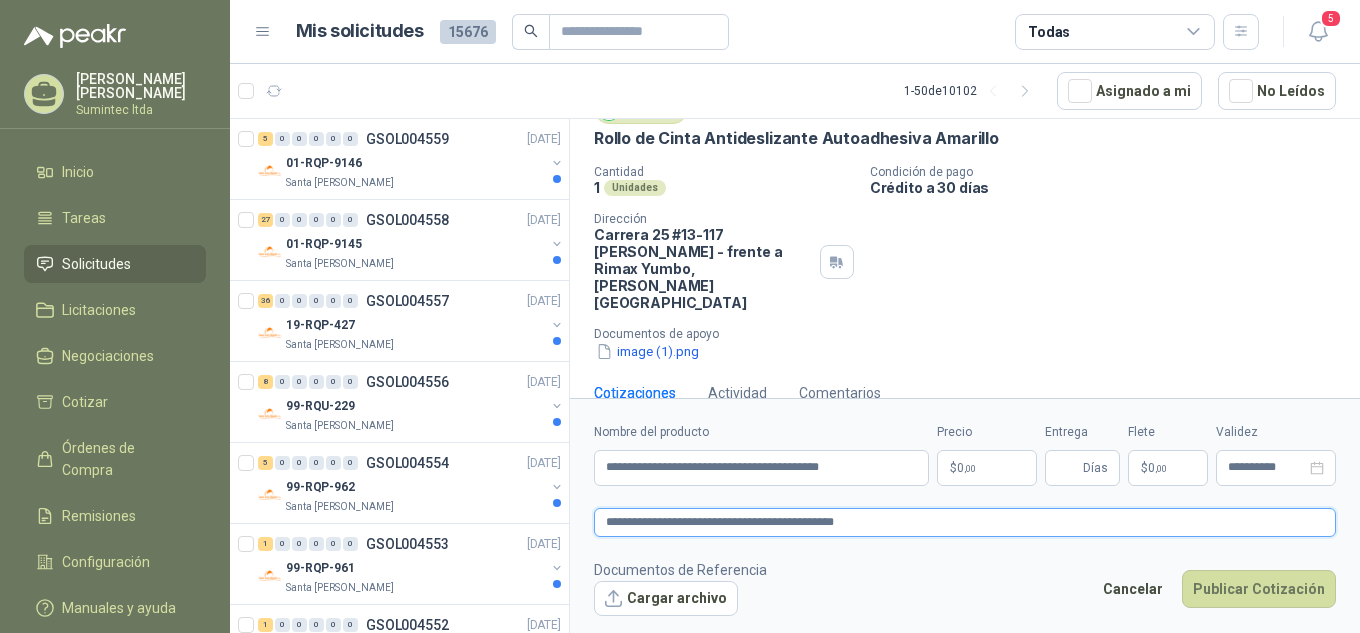 type 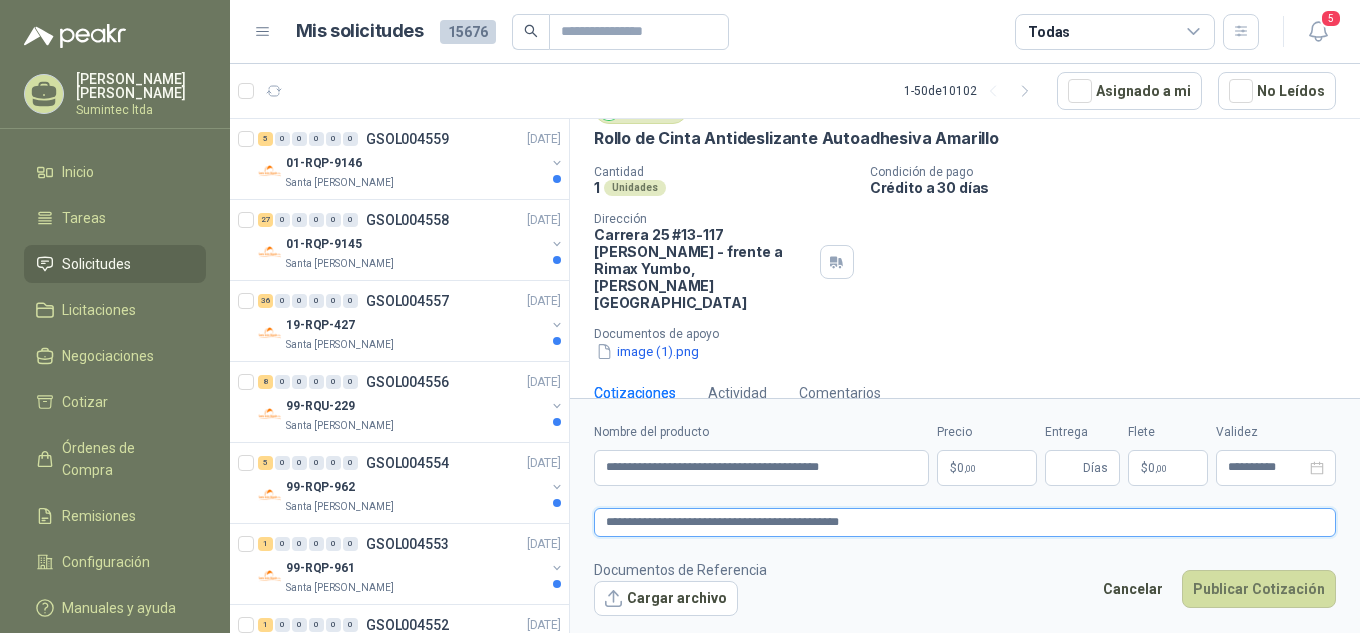 type 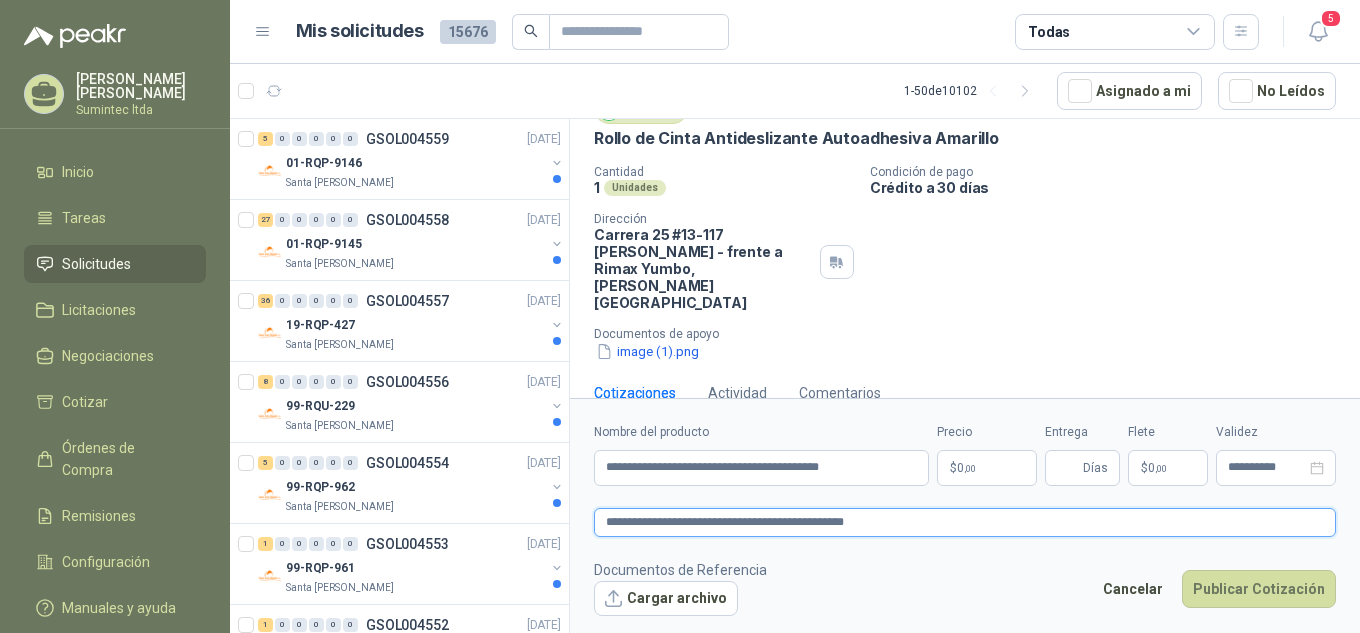 type 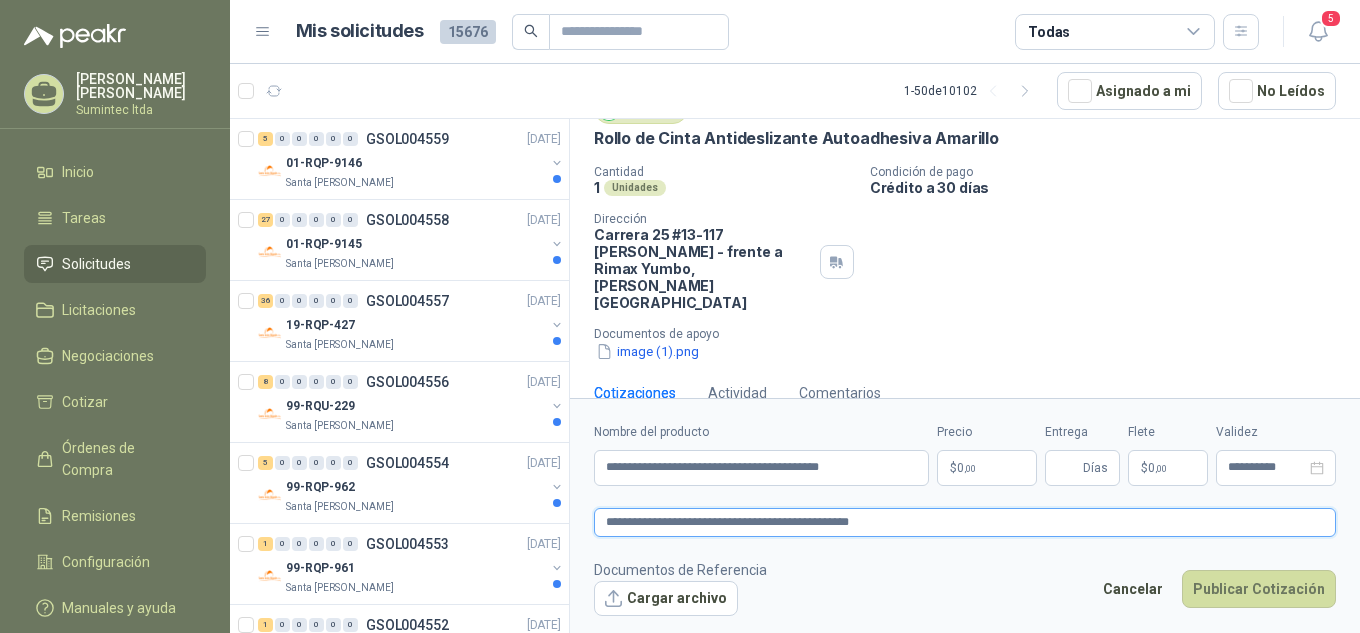 type 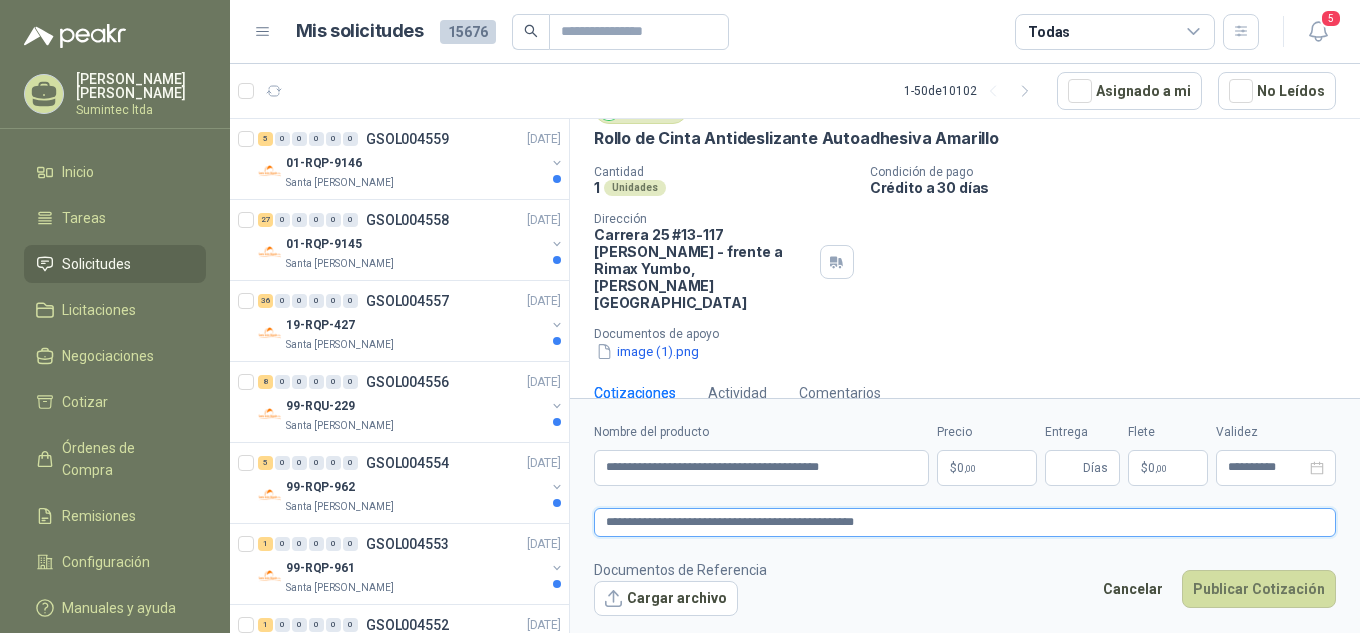 type 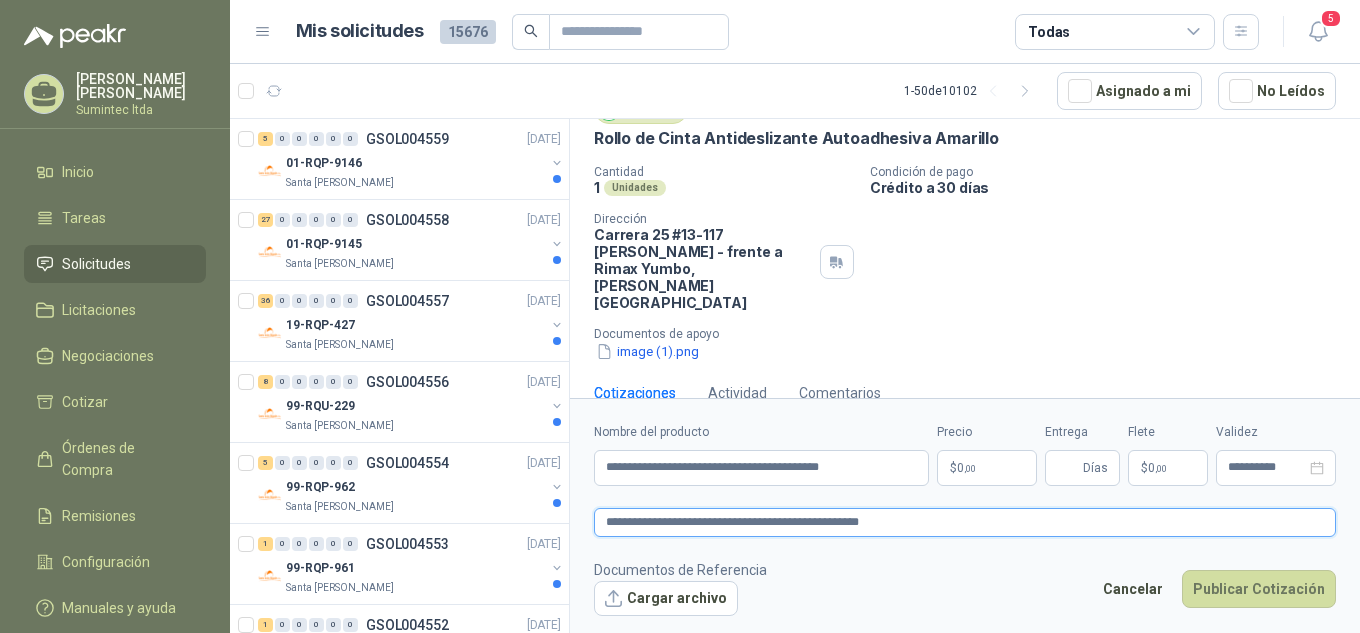 type 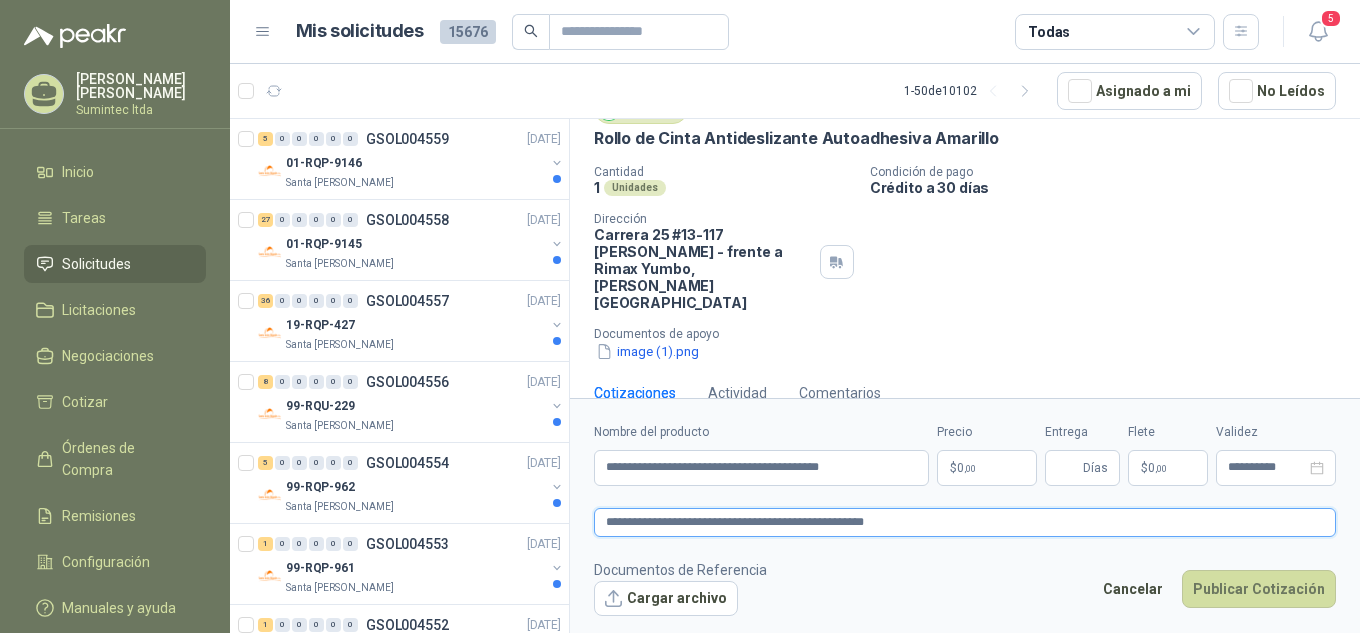 type 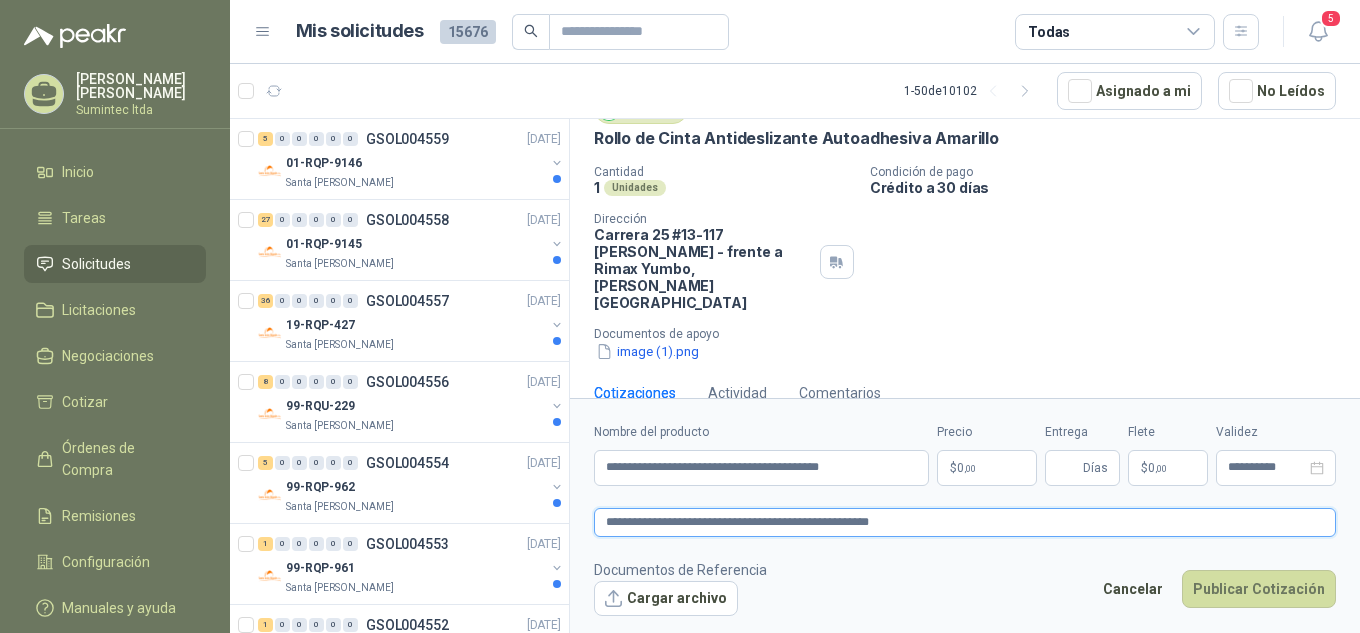 type 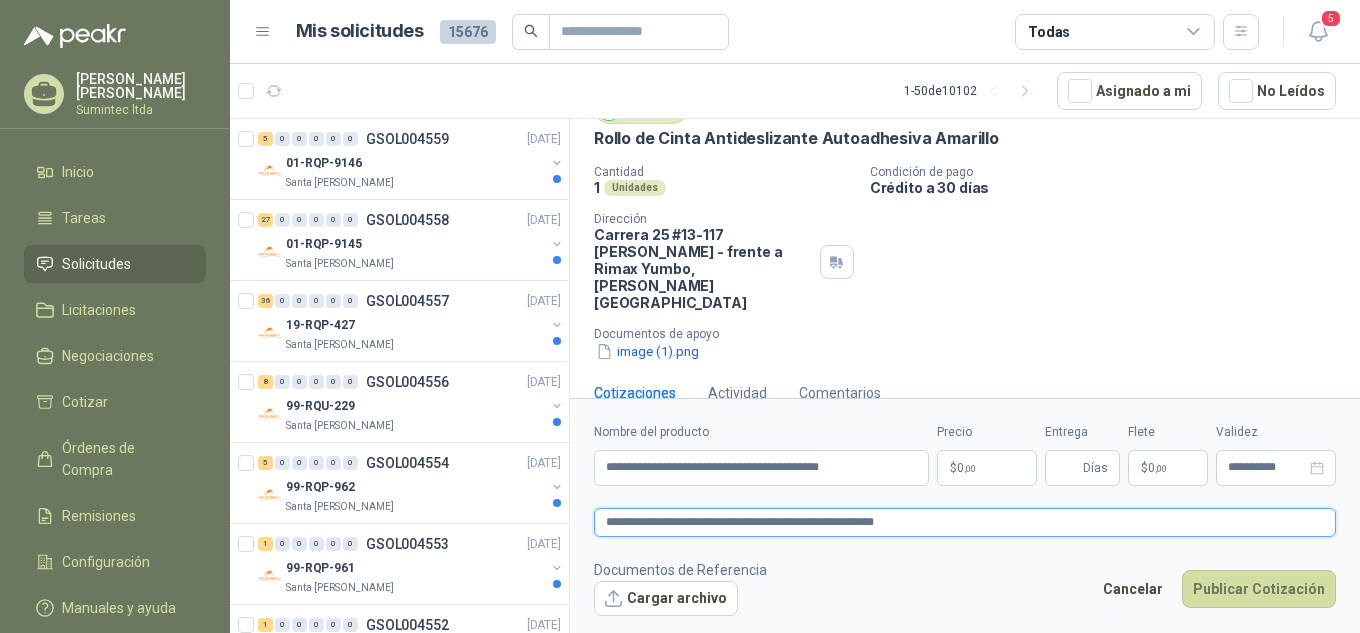 type on "**********" 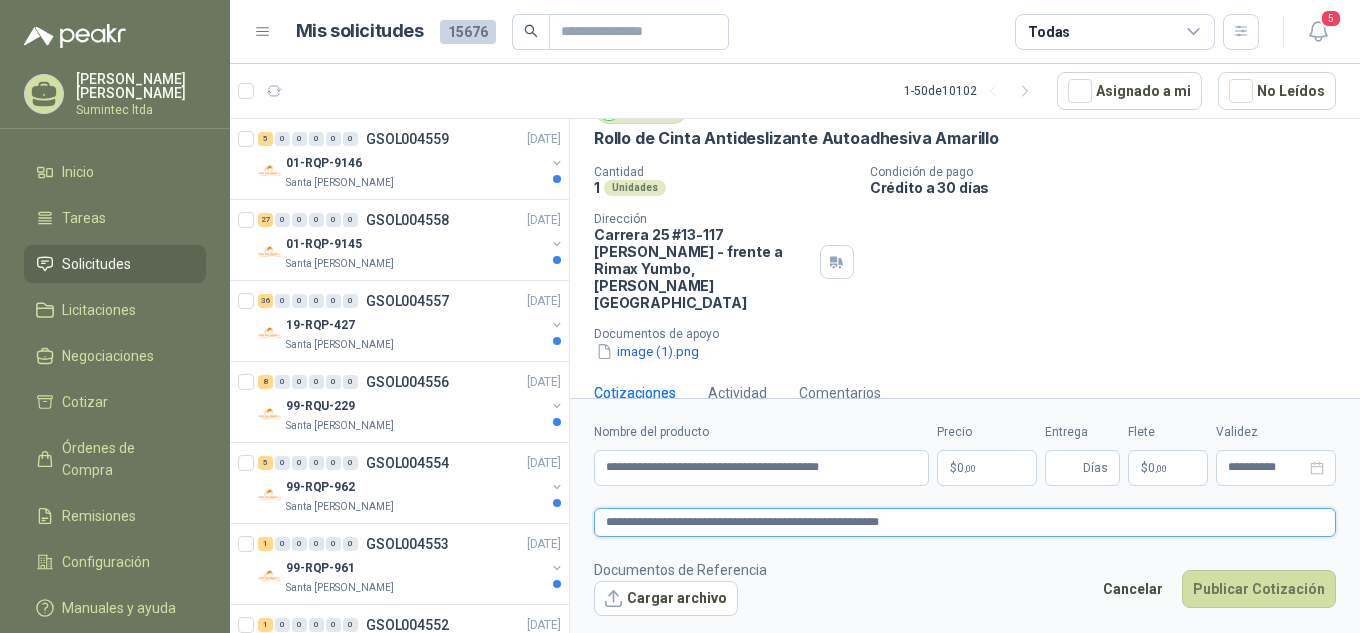 type 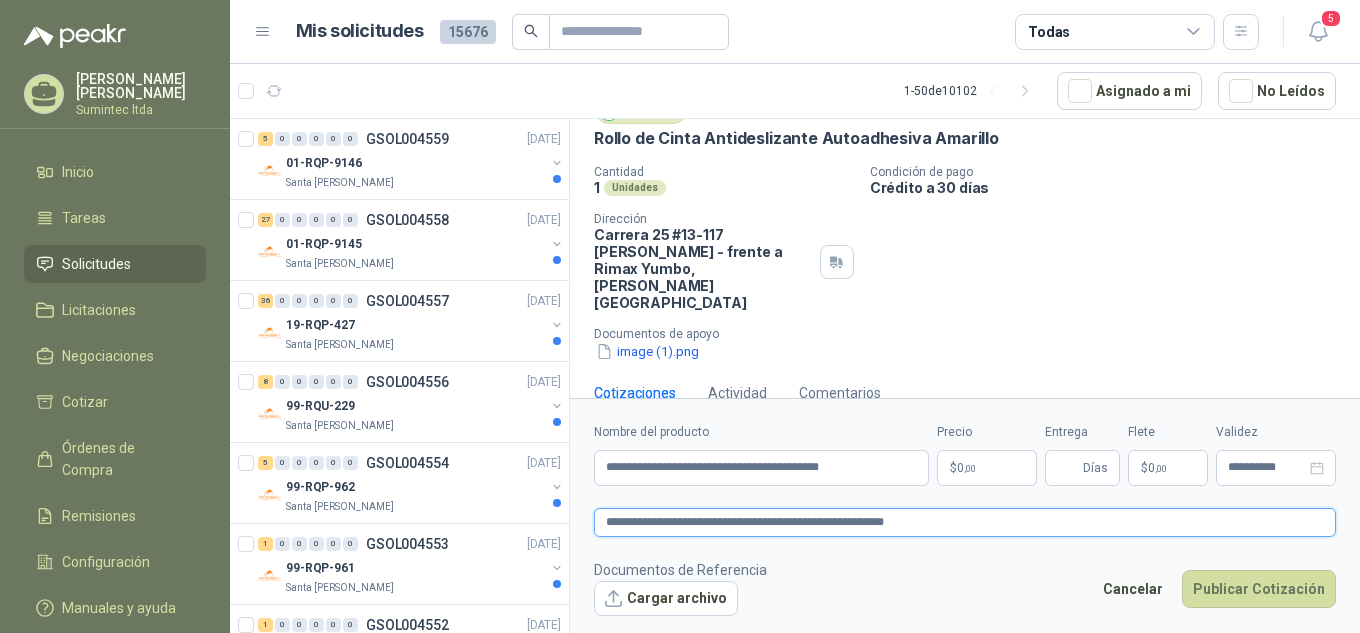type 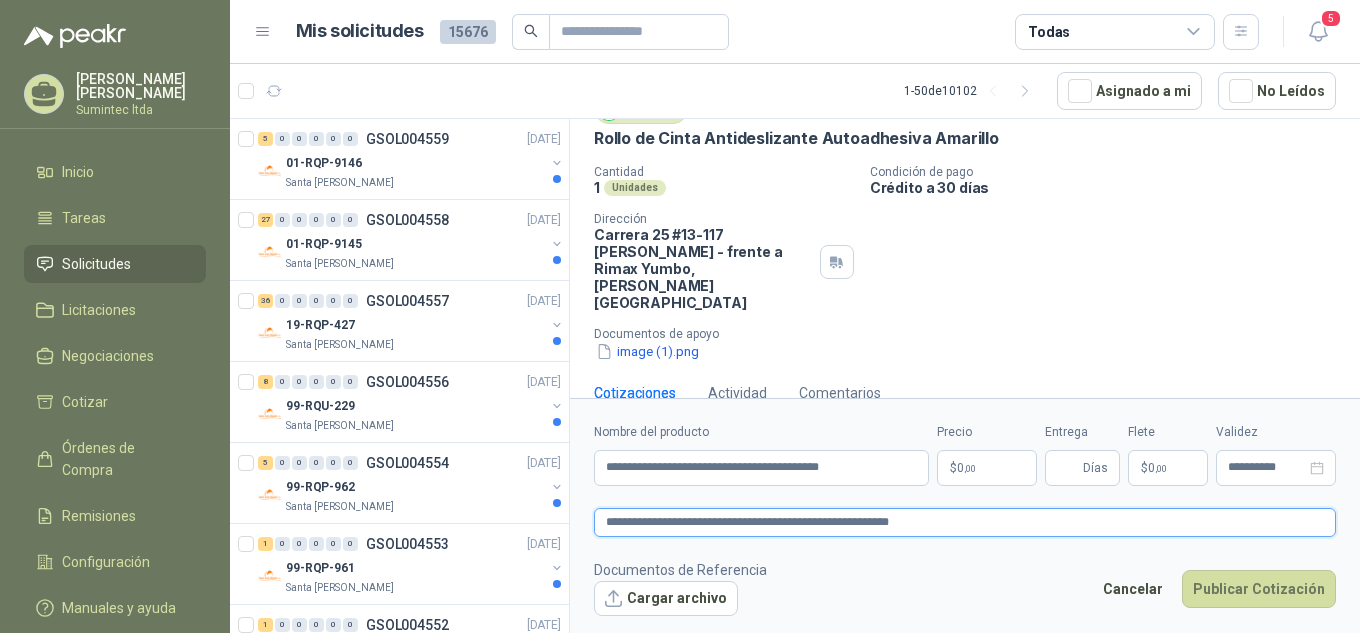 type 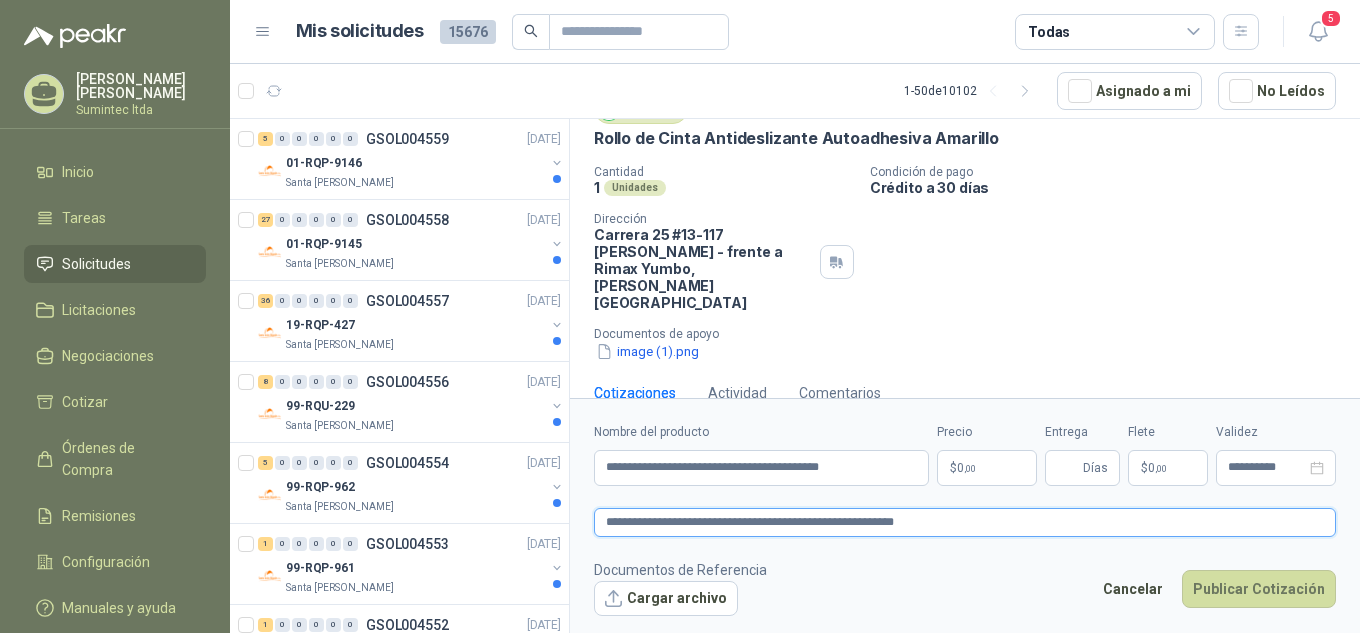 type 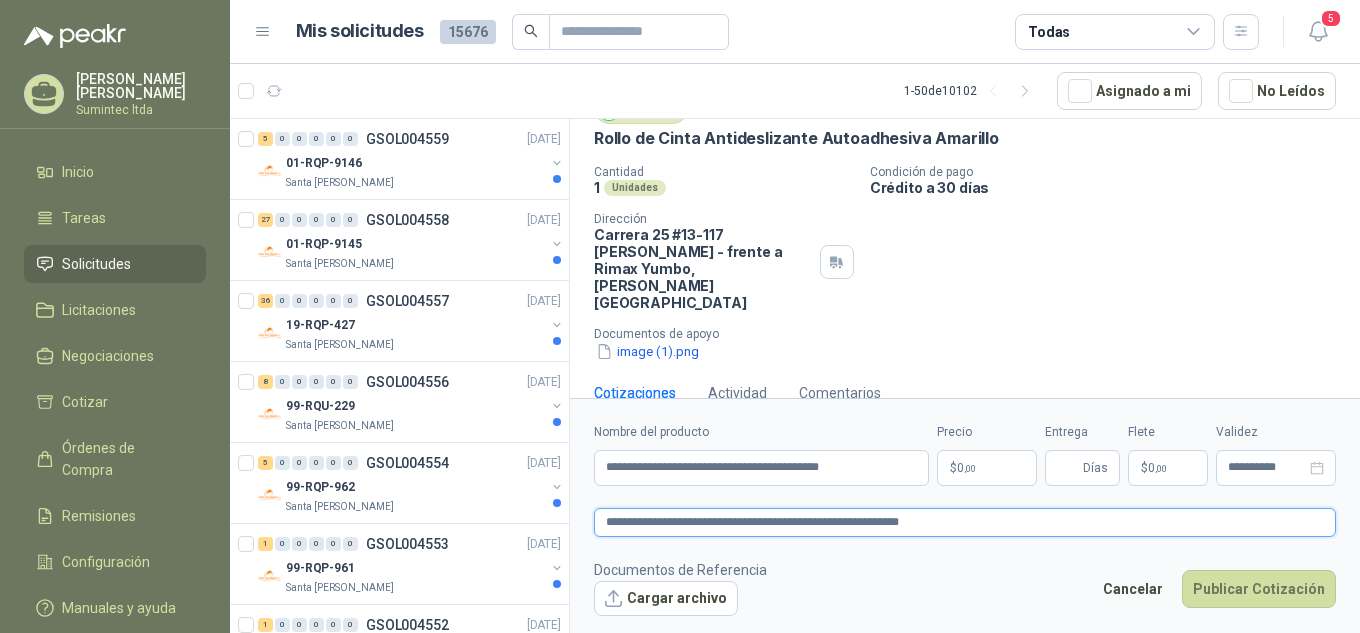 type 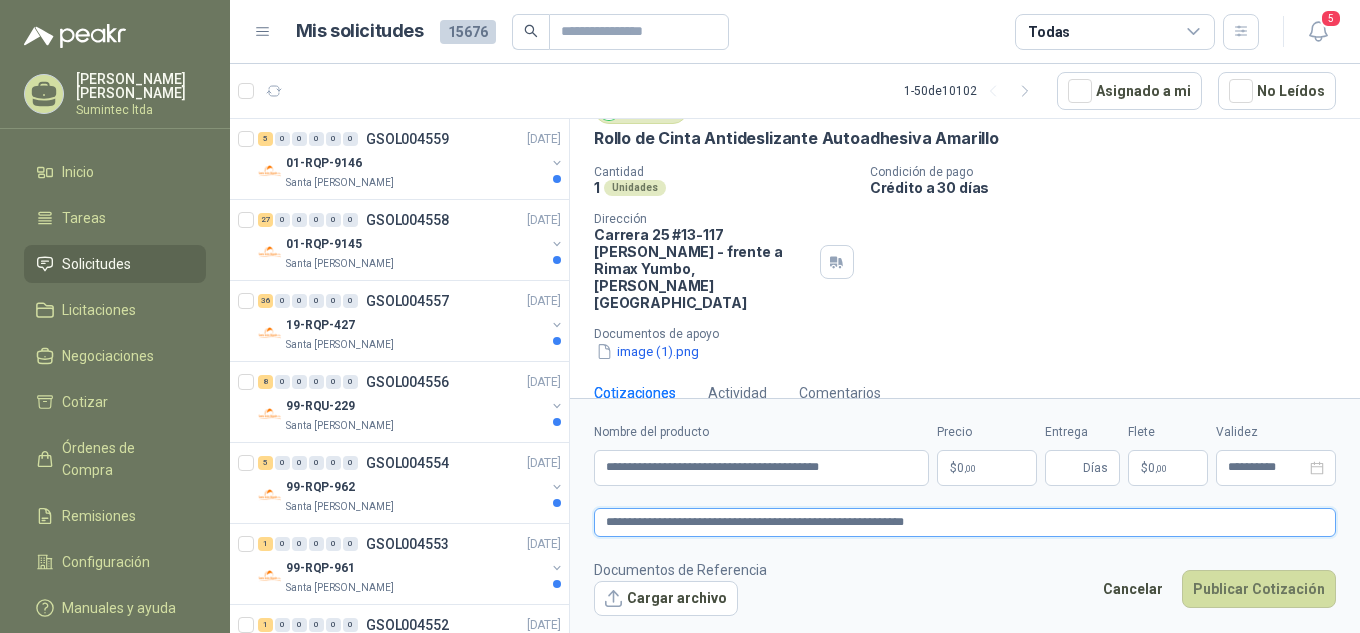 type 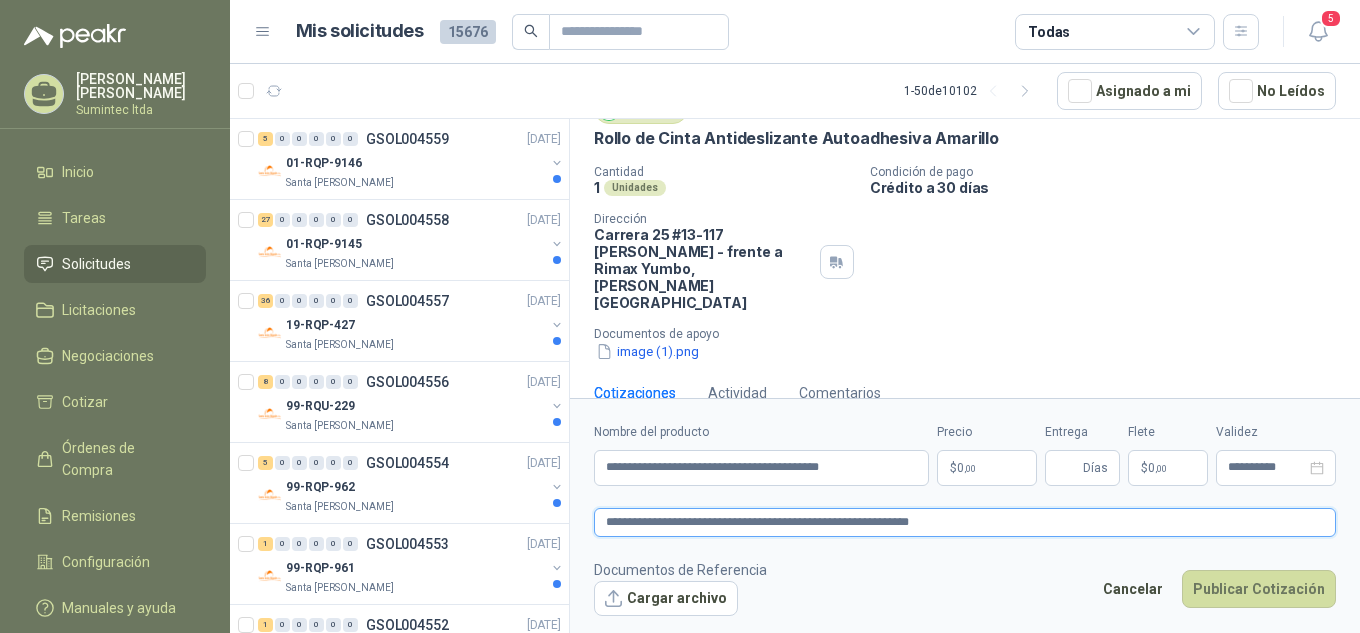 type 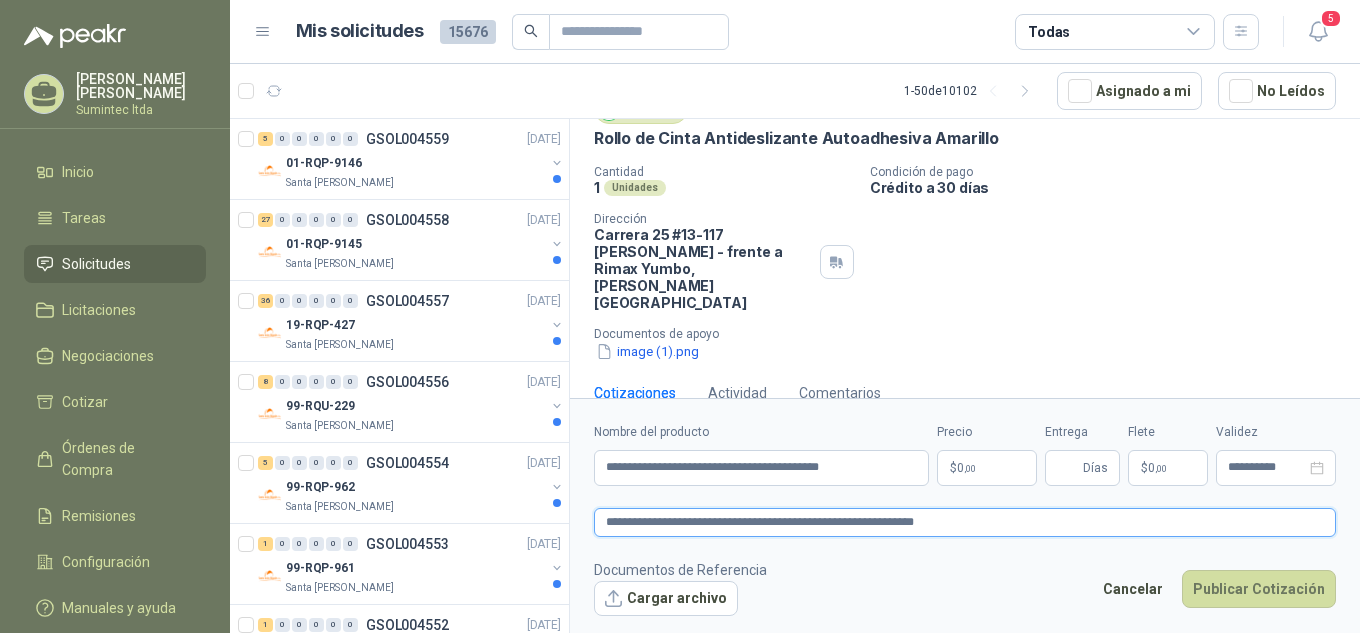 type 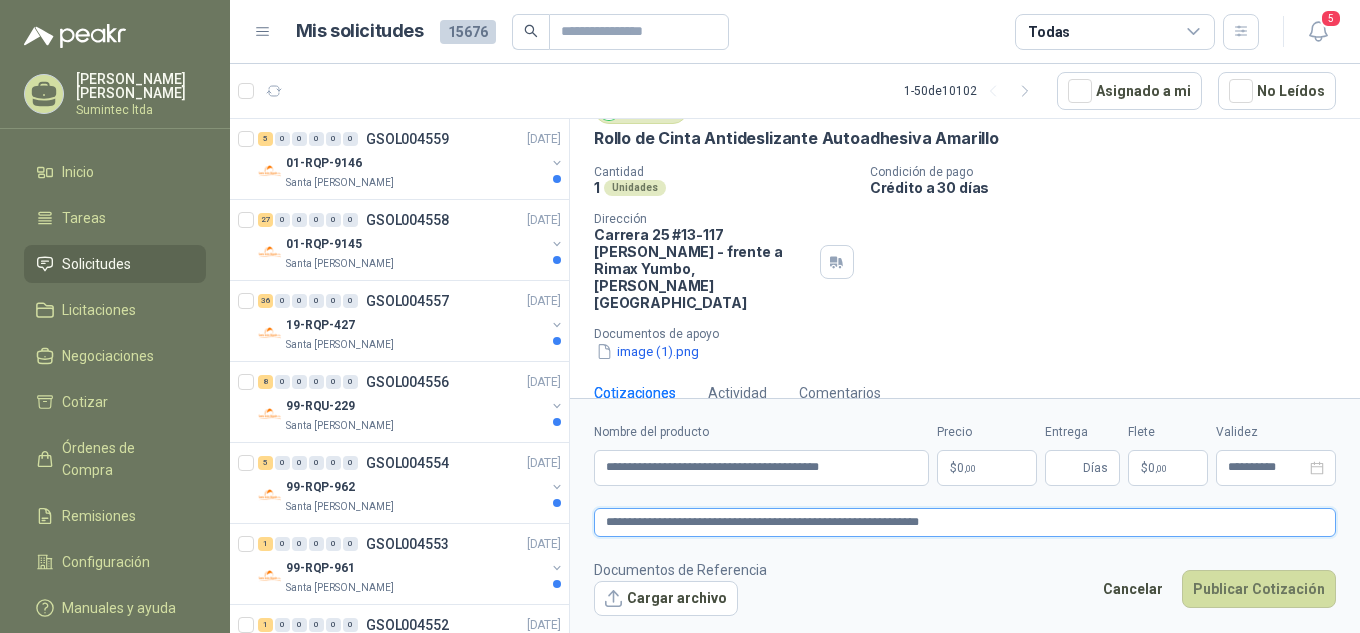 type 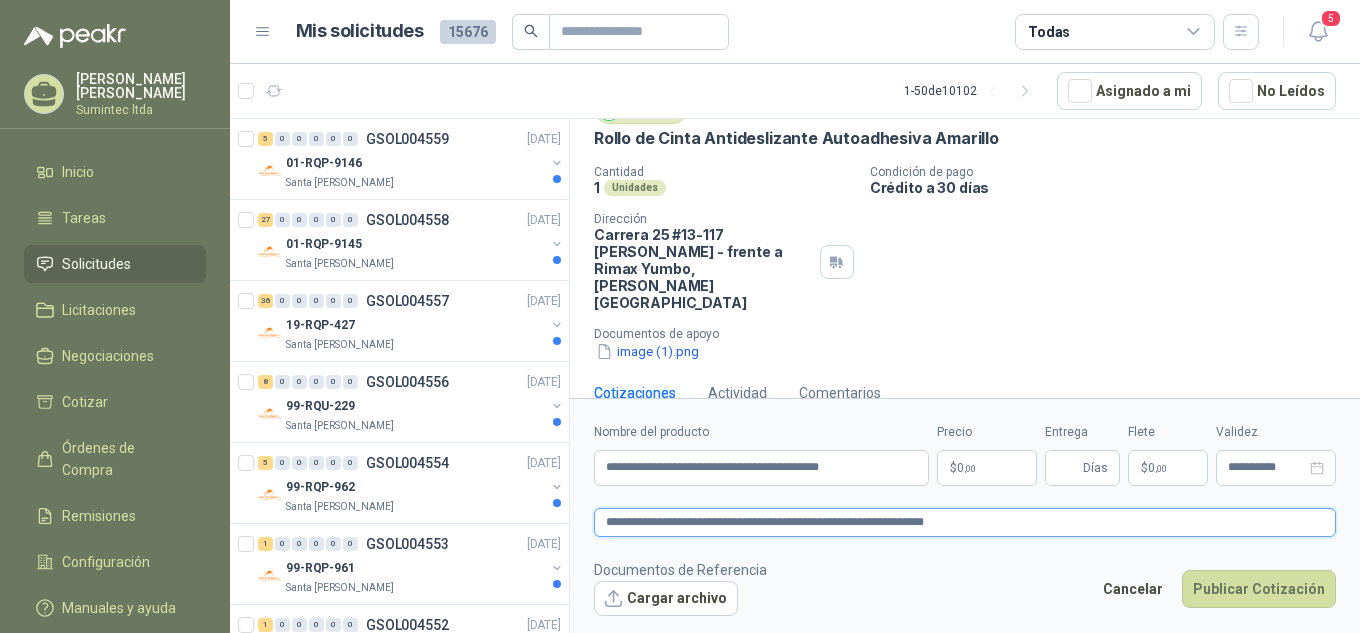 type 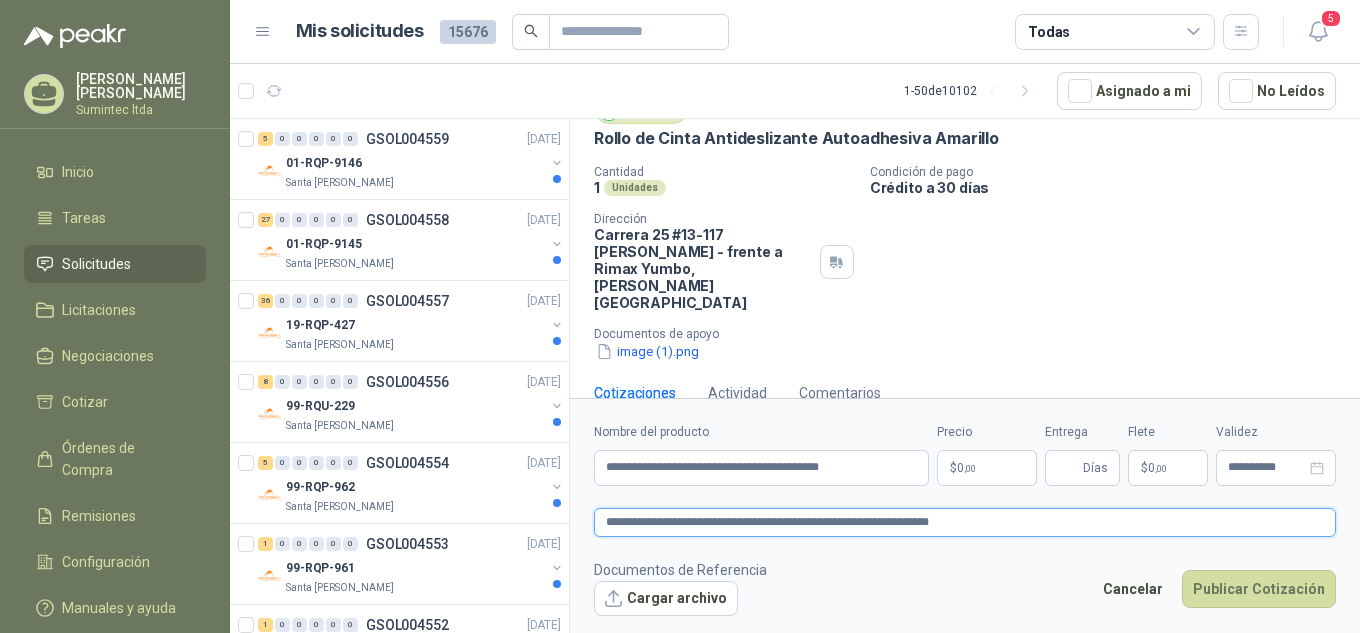 type 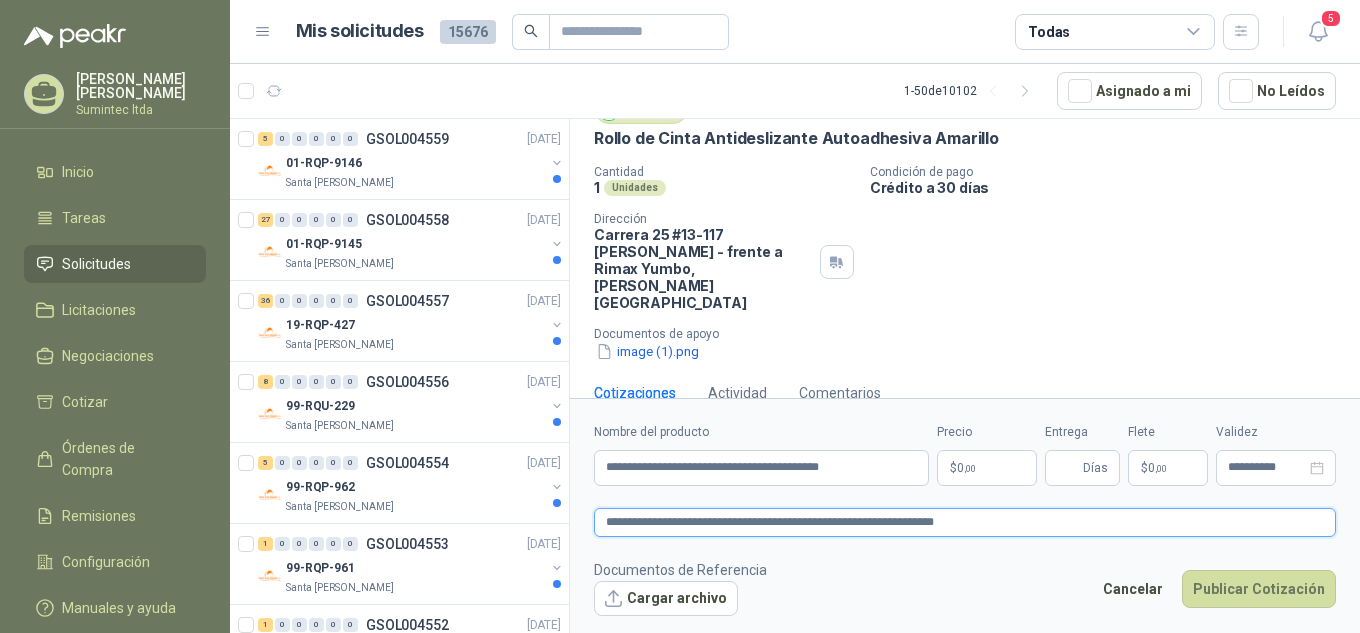 type 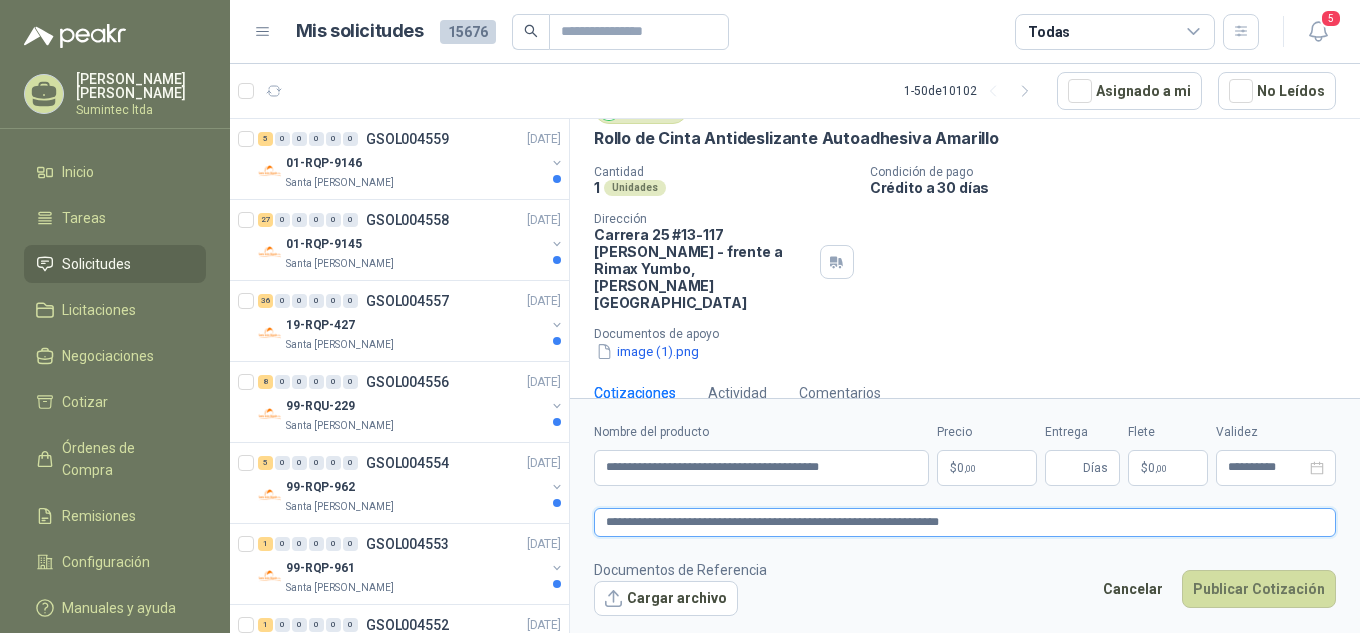 type on "**********" 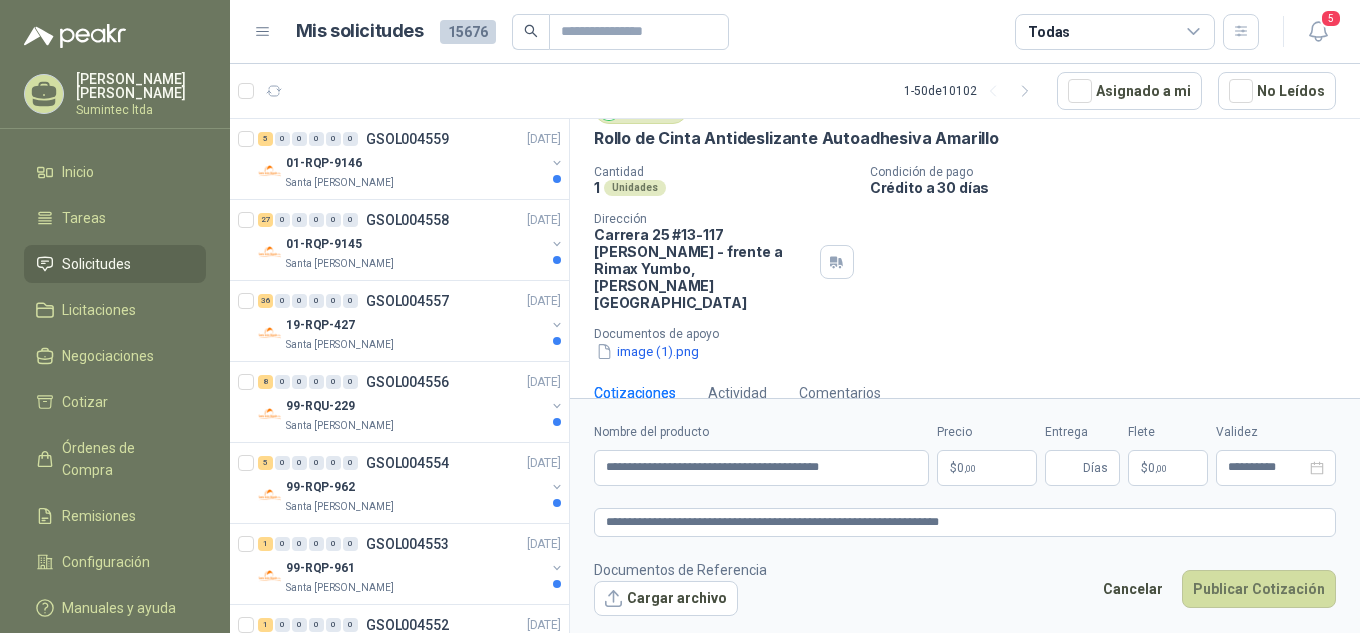click on "[PERSON_NAME] Sumintec ltda   Inicio   Tareas   Solicitudes   Licitaciones   Negociaciones   Cotizar   Órdenes de Compra   Remisiones   Configuración   Manuales y ayuda Mis solicitudes 15676 Todas 5 1 - 50  de  10102 Asignado a mi No Leídos 5   0   0   0   0   0   GSOL004559 [DATE]   01-RQP-9146 Santa [PERSON_NAME]   27   0   0   0   0   0   GSOL004558 [DATE]   01-RQP-9145 [GEOGRAPHIC_DATA][PERSON_NAME]   36   0   0   0   0   0   GSOL004557 [DATE]   19-RQP-427 [GEOGRAPHIC_DATA][PERSON_NAME]   8   0   0   0   0   0   GSOL004556 [DATE]   99-RQU-229 Santa [PERSON_NAME]   5   0   0   0   0   0   GSOL004554 [DATE]   99-RQP-962 Santa [PERSON_NAME]   1   0   0   0   0   0   GSOL004553 [DATE]   99-RQP-961 Santa [PERSON_NAME]   1   0   0   0   0   0   GSOL004552 [DATE]   01-RQU-2146 Santa [PERSON_NAME]   22   0   0   0   0   0   GSOL004551 [DATE]   81-RQU-102 Santa [PERSON_NAME]   25   0   0   0   0   0   GSOL004550 [DATE]   85-RQP-354 [GEOGRAPHIC_DATA][PERSON_NAME]   1   0   0   0   0   0   GSOL004549 [DATE]     1   0" at bounding box center [680, 316] 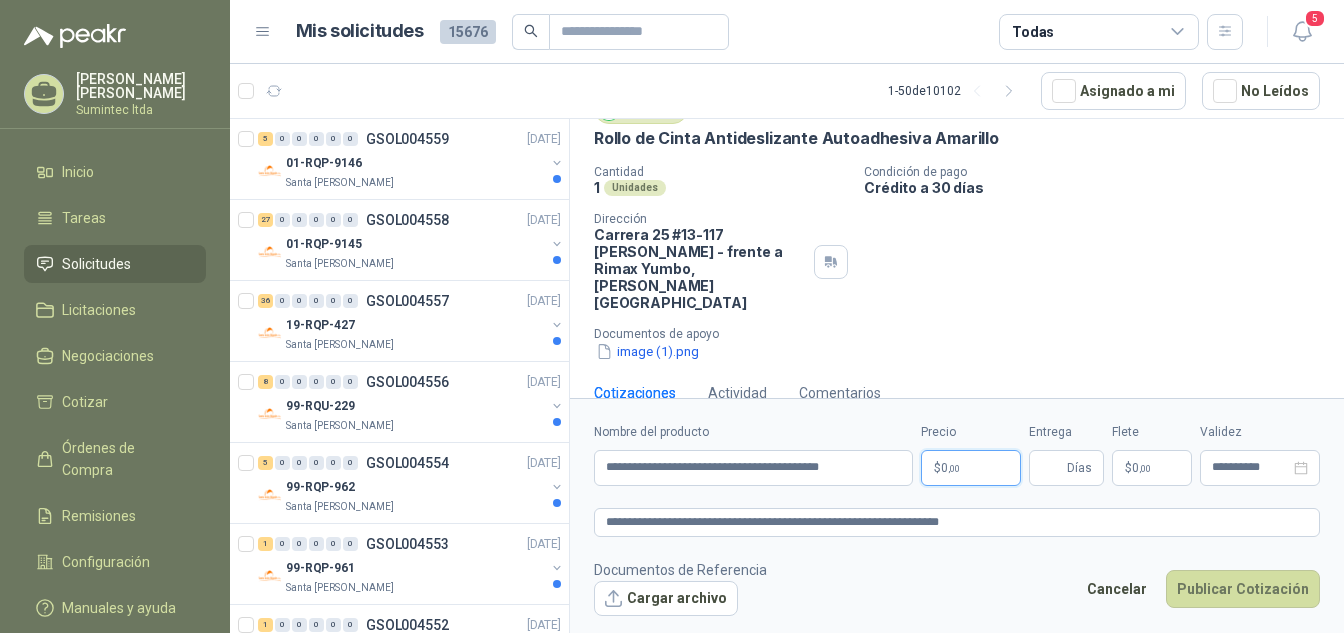 type 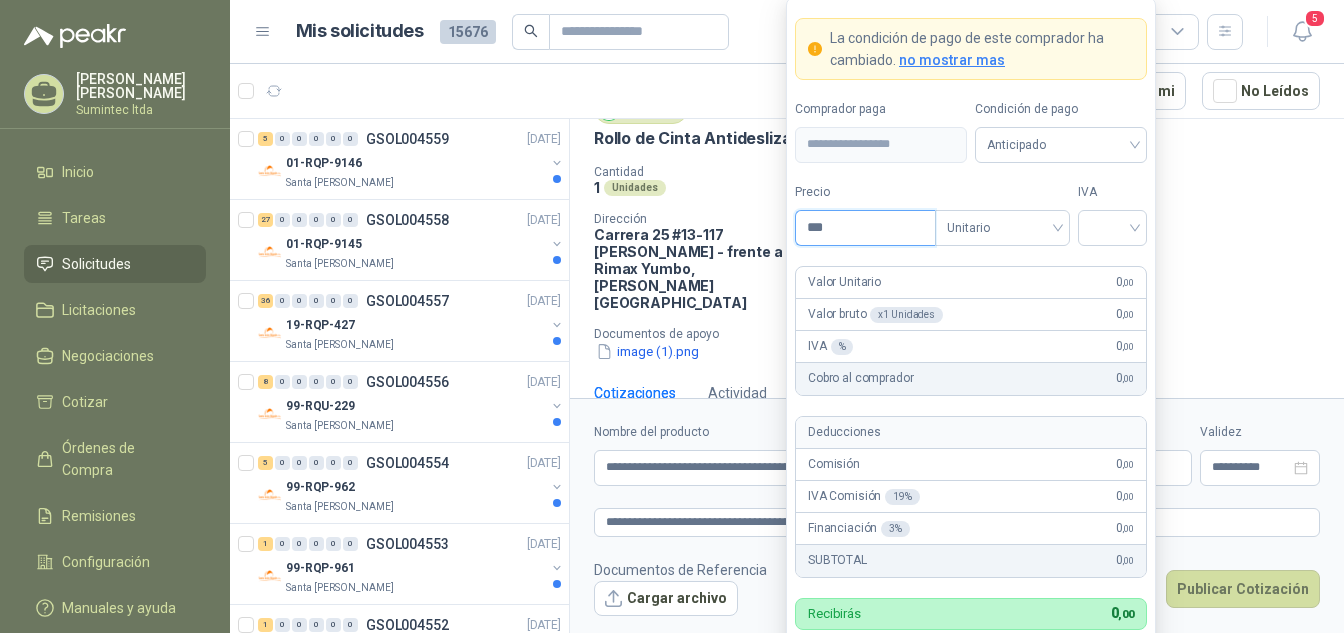 click on "***" at bounding box center [865, 228] 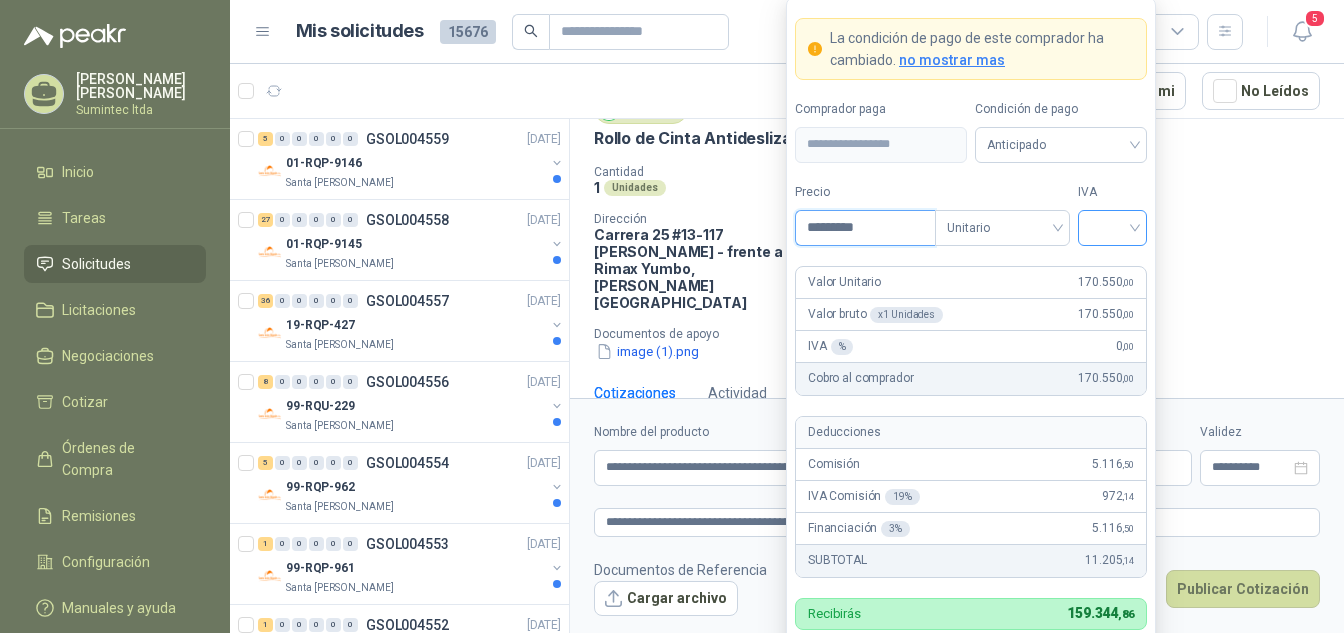 click at bounding box center [1112, 228] 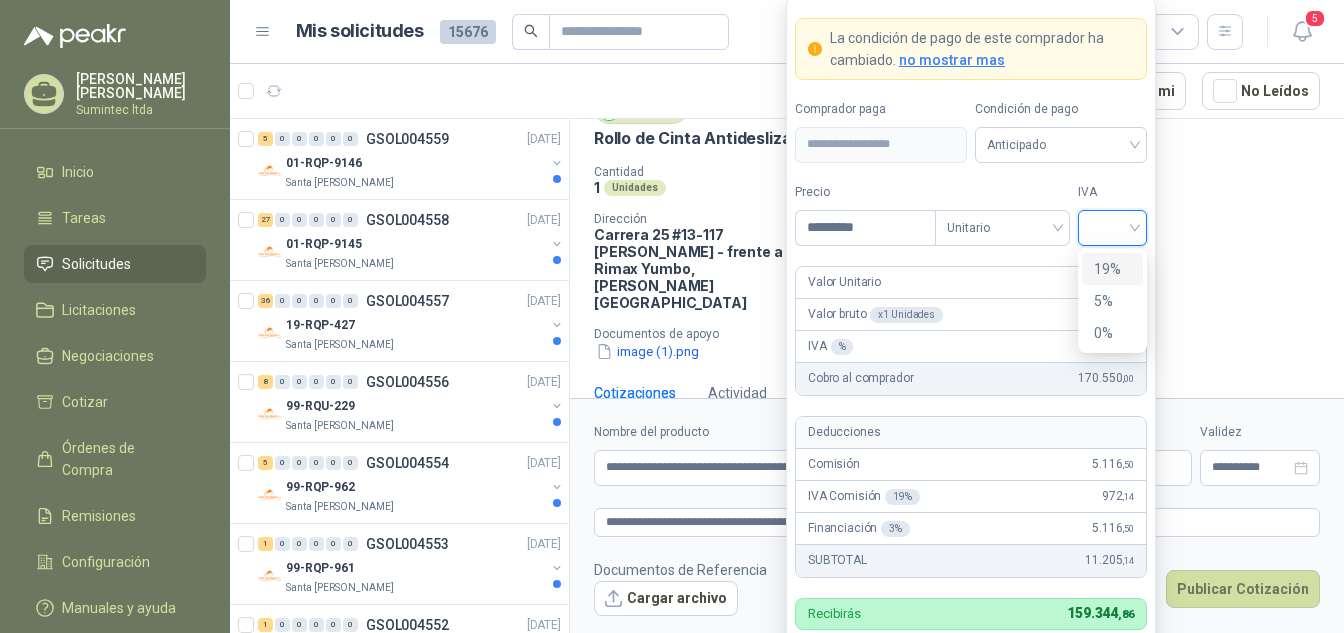click on "19%" at bounding box center [1112, 269] 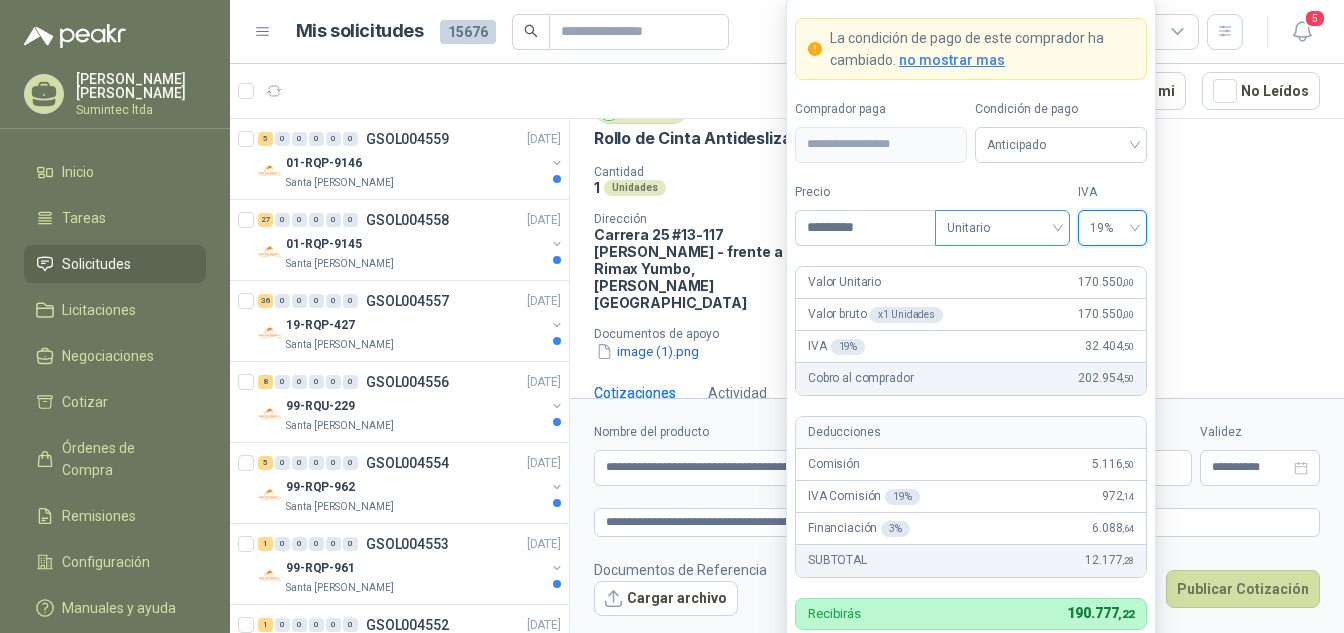 click on "Unitario" at bounding box center [1002, 228] 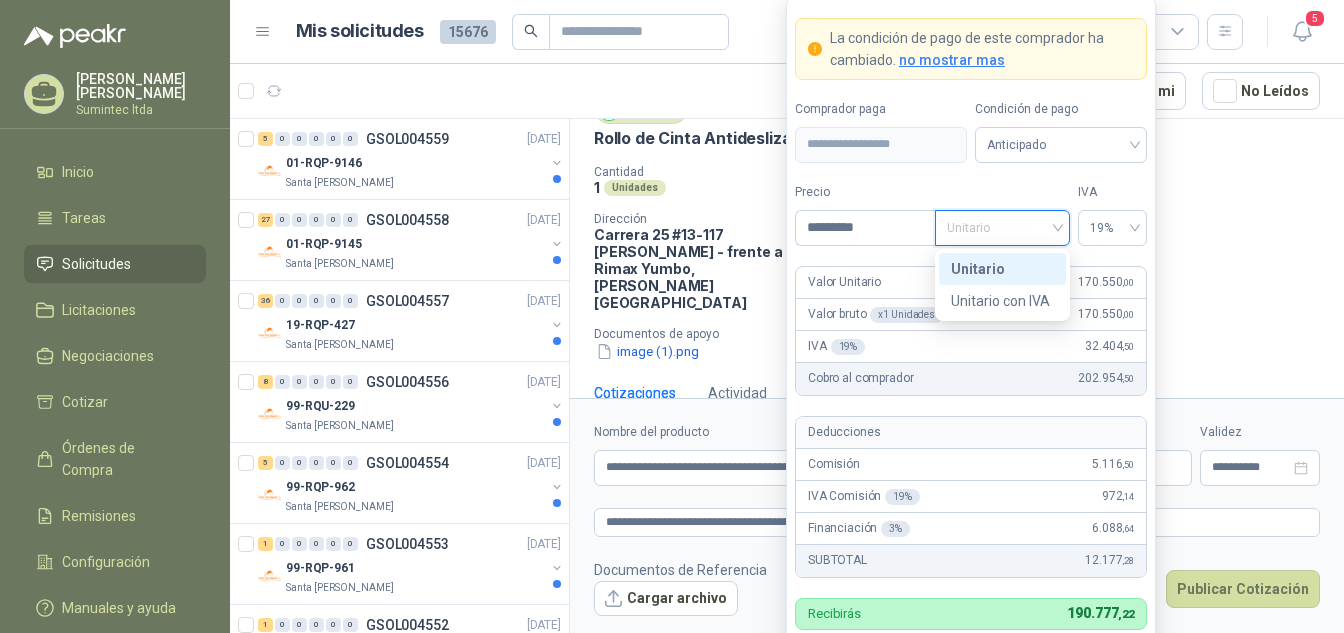 click on "Unitario" at bounding box center (1002, 269) 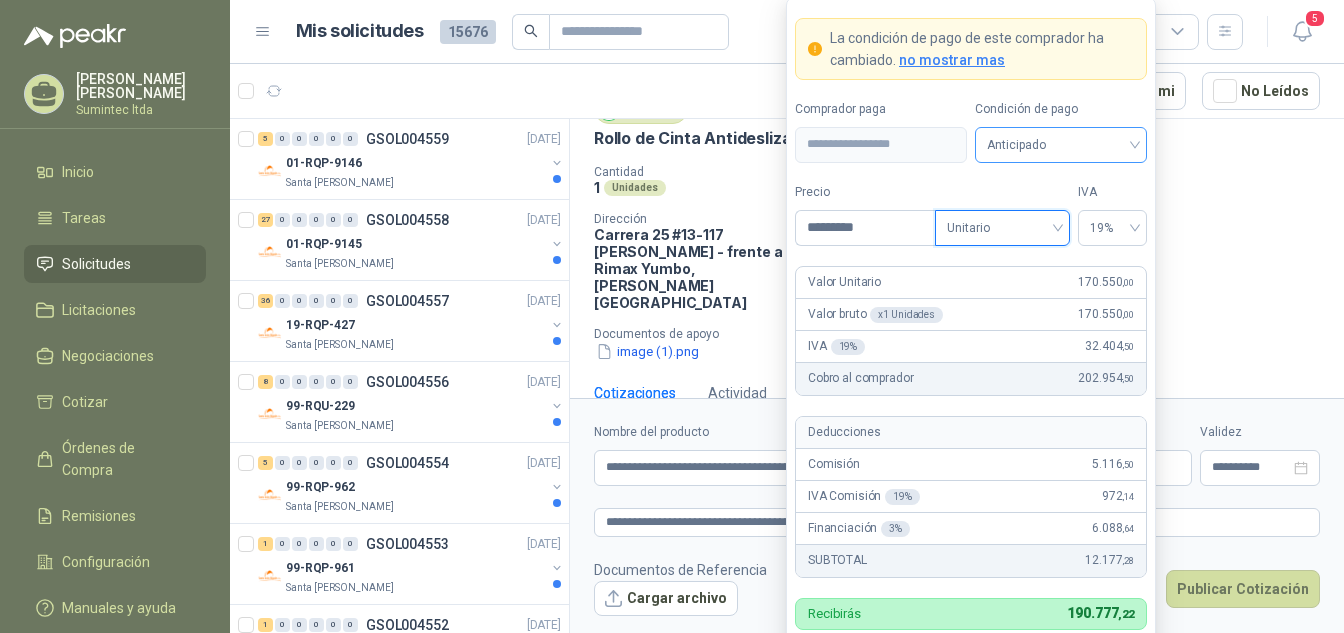 click on "Anticipado" at bounding box center [1061, 145] 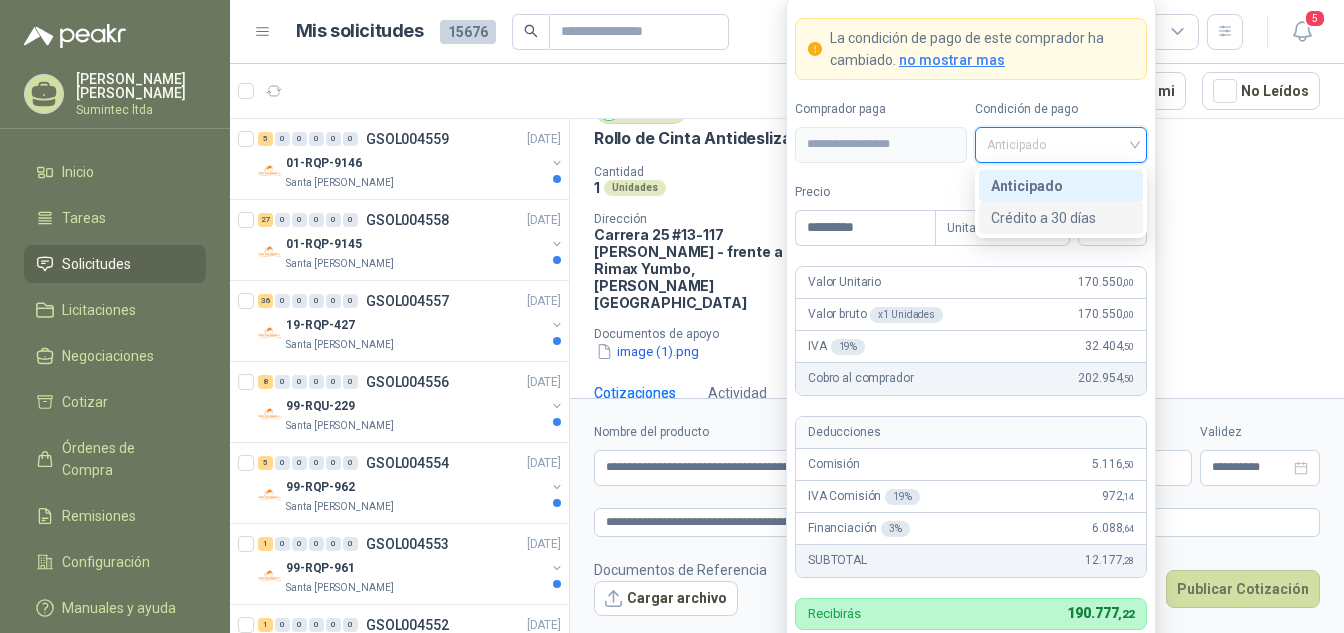click on "Crédito a 30 días" at bounding box center (1061, 218) 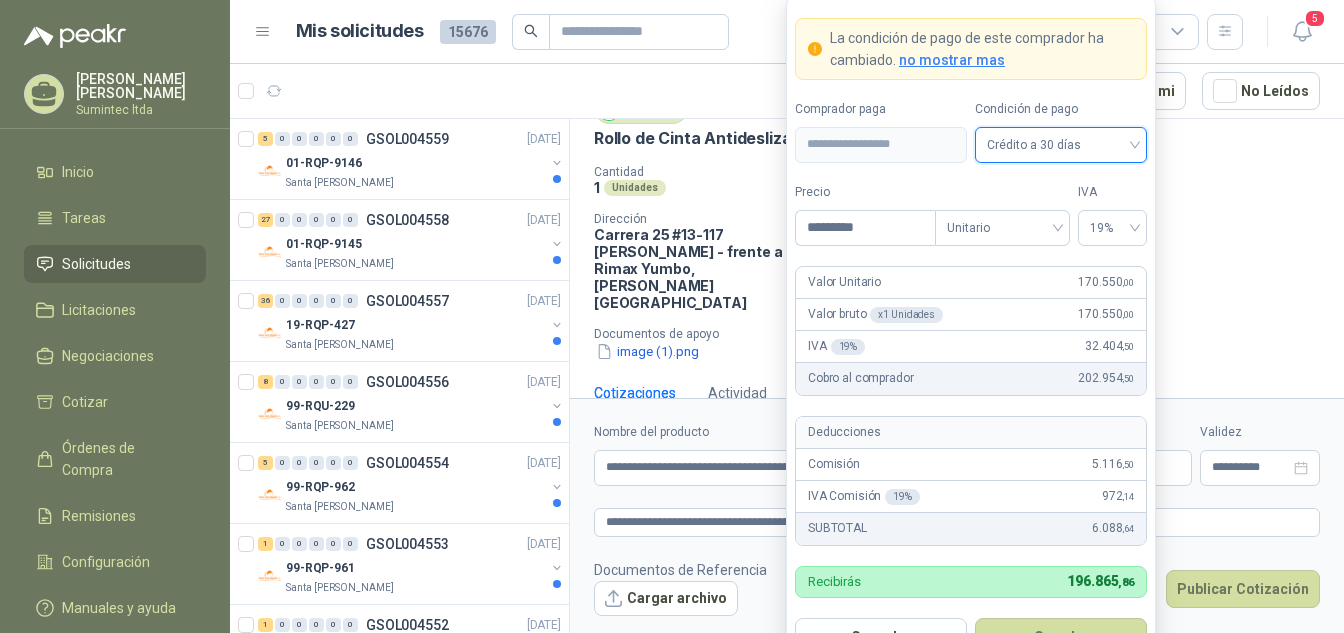 click on "**********" at bounding box center (971, 337) 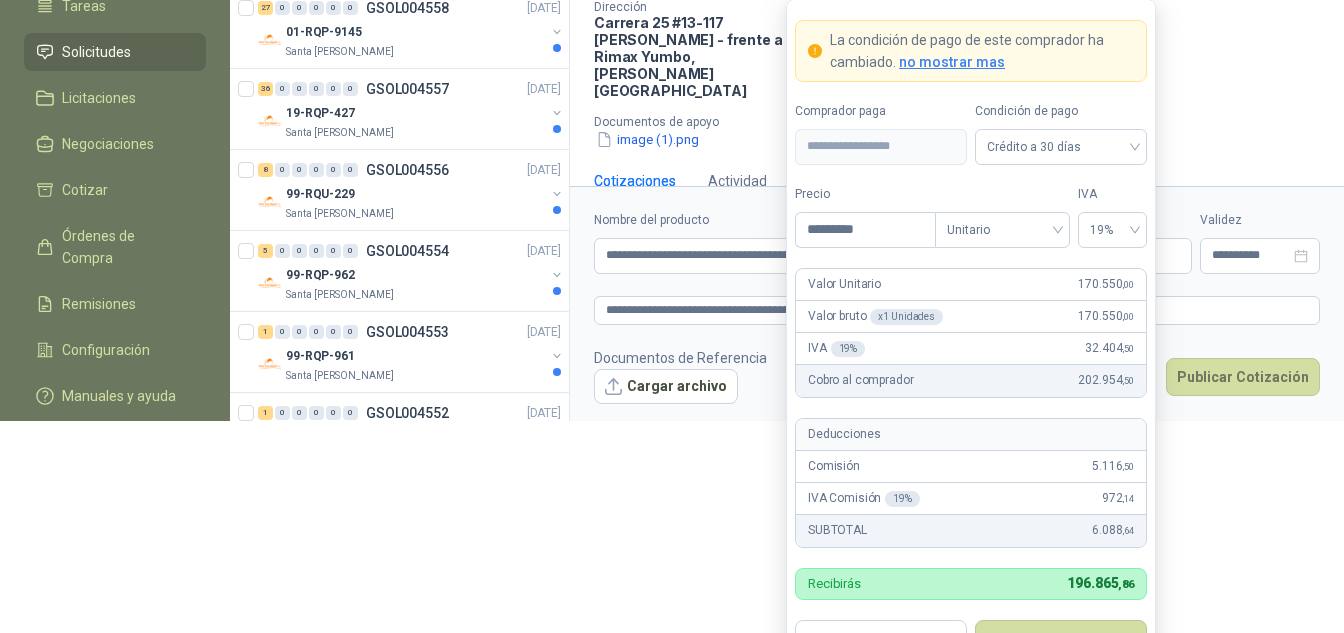 scroll, scrollTop: 217, scrollLeft: 0, axis: vertical 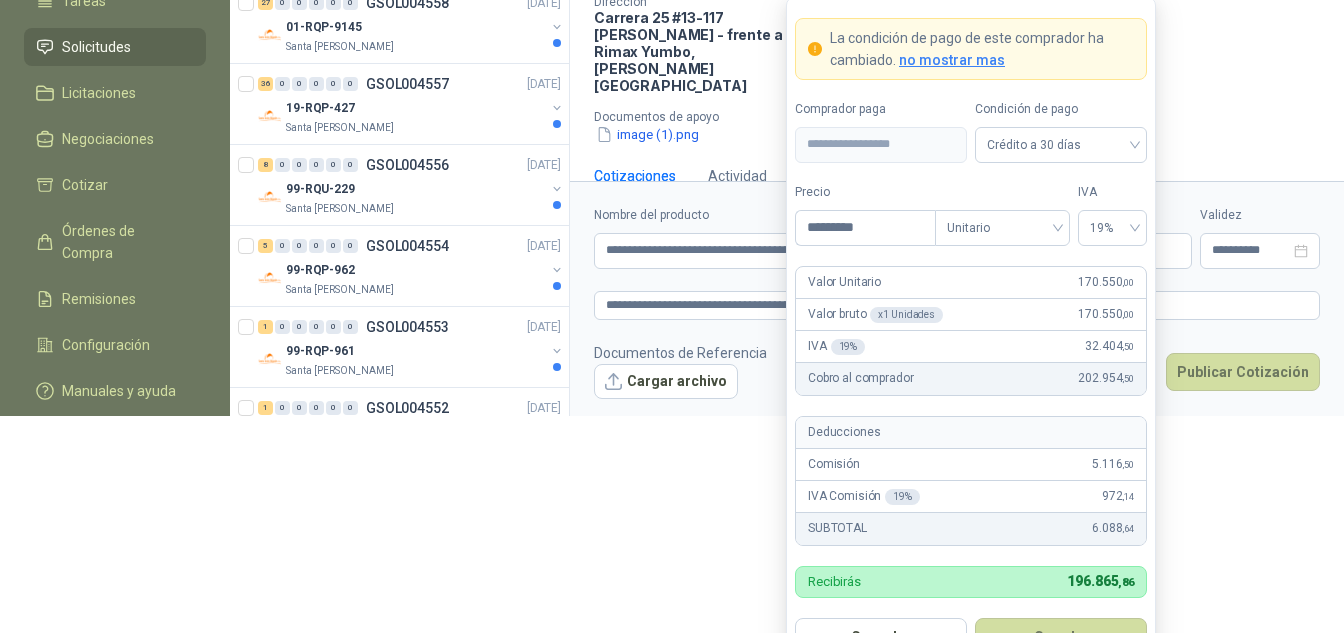 click on "Guardar" at bounding box center [1061, 637] 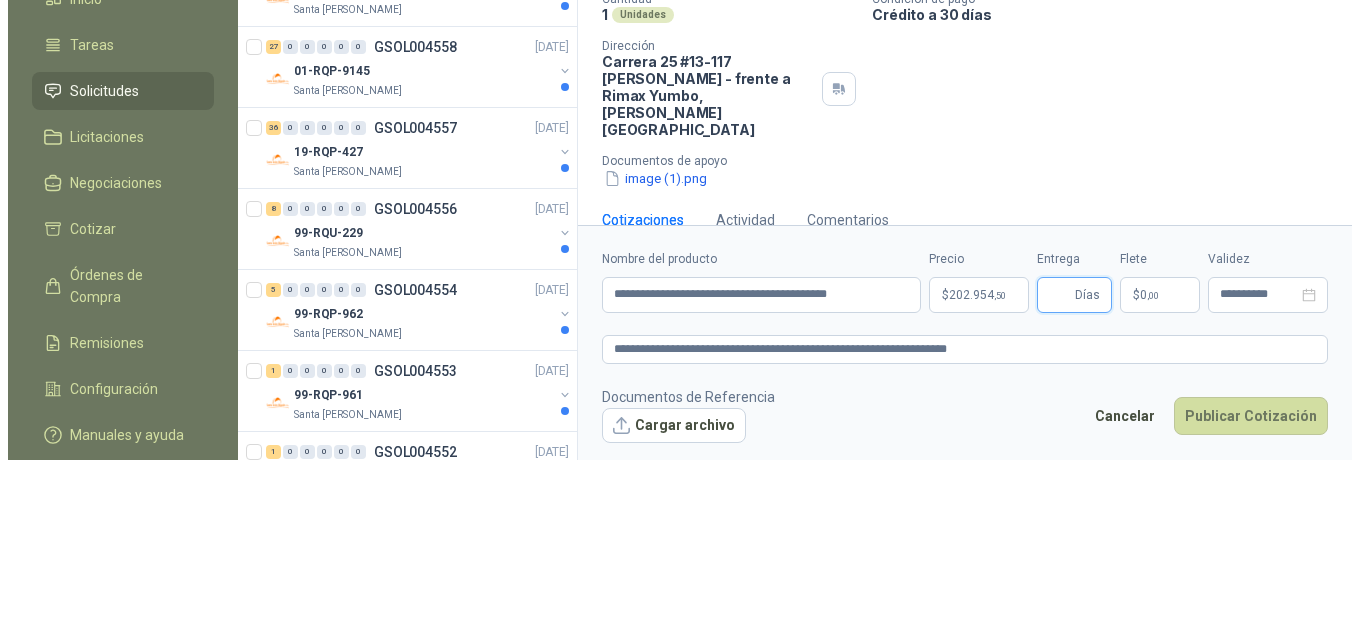 scroll, scrollTop: 0, scrollLeft: 0, axis: both 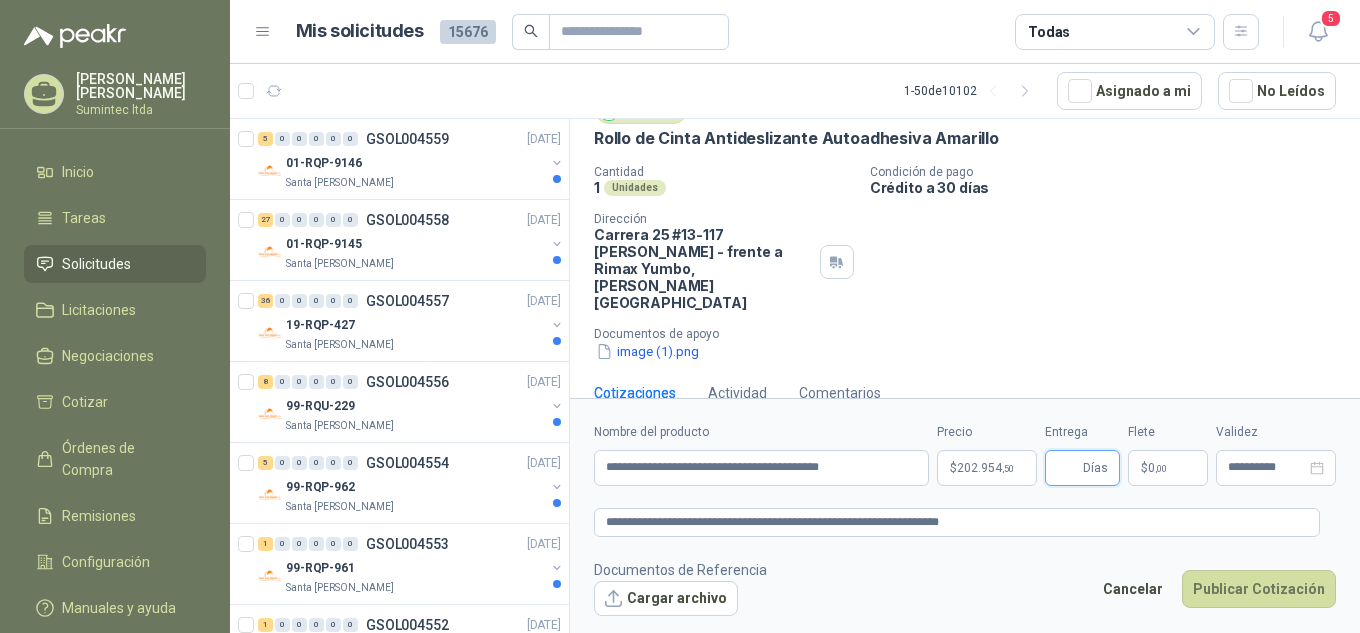 type 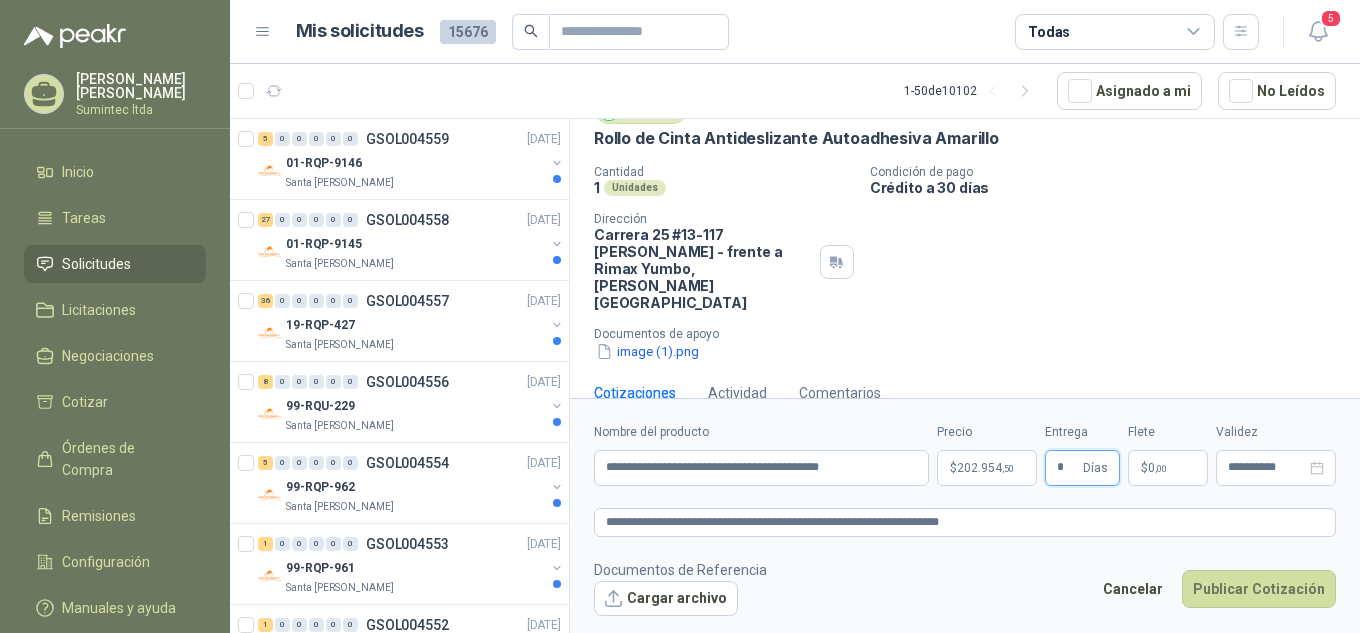 type on "*" 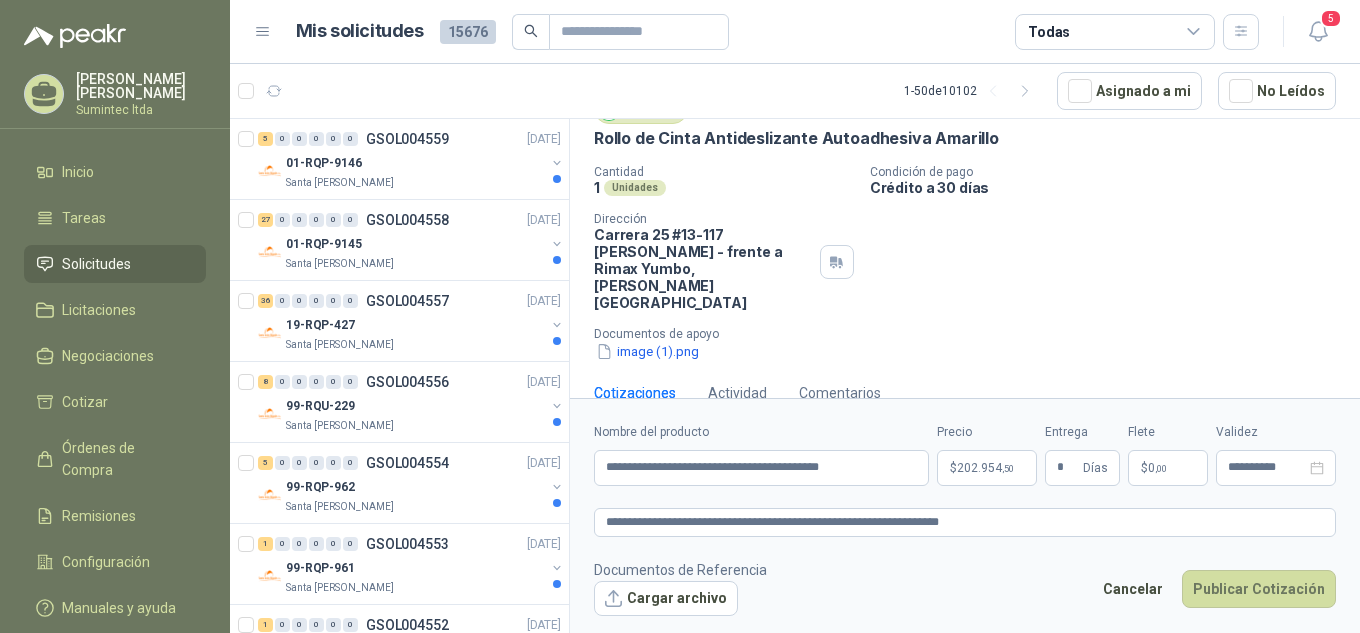 click on "Almatec [DATE]   Rollo de Cinta Antideslizante Autoadhesiva Amarillo Cantidad 1   Unidades Condición de pago Crédito a 30 días Dirección Carrera 25 #13-117 Cencar Yumbo - frente a Rimax   Yumbo ,  [PERSON_NAME] del Cauca Documentos de apoyo image (1).png" at bounding box center [965, 228] 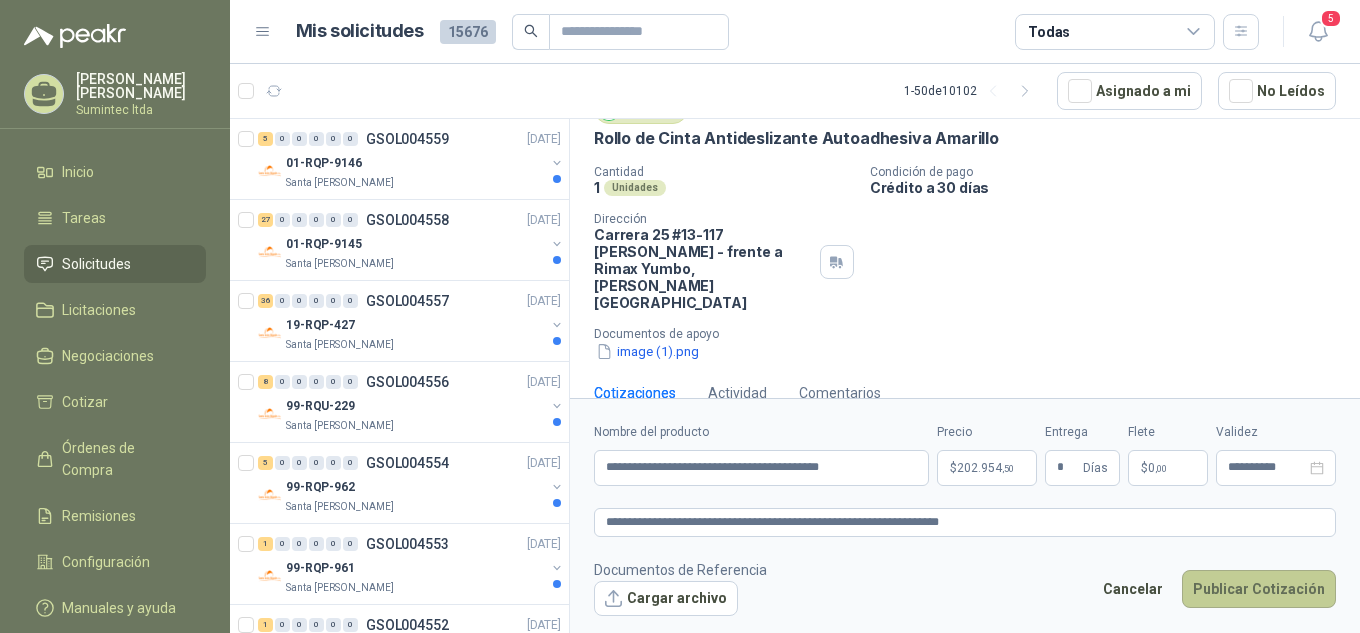 click on "Publicar Cotización" at bounding box center [1259, 589] 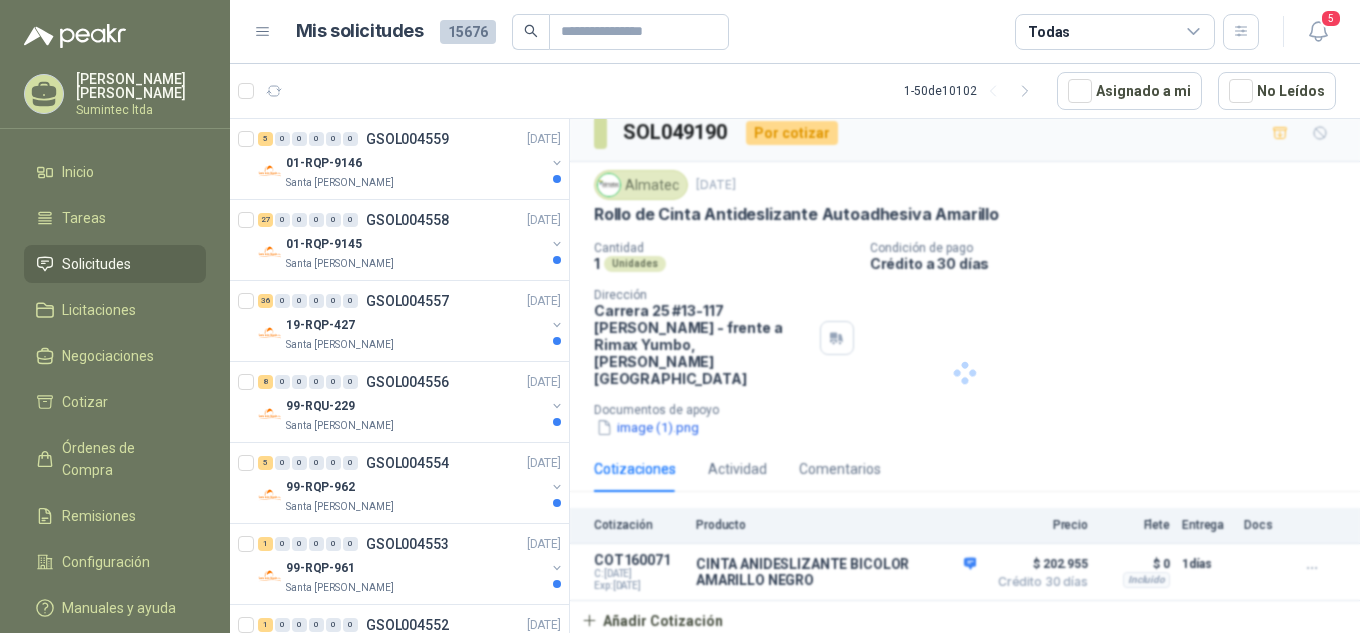 scroll, scrollTop: 0, scrollLeft: 0, axis: both 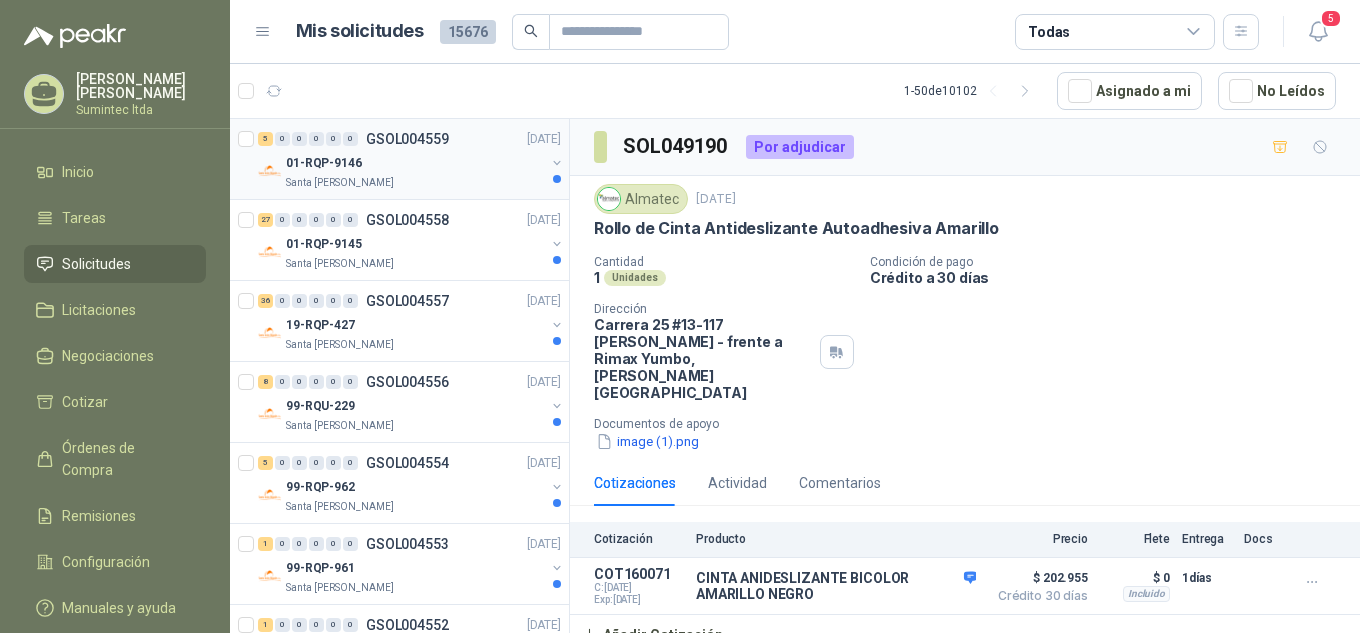 click on "01-RQP-9146" at bounding box center [415, 163] 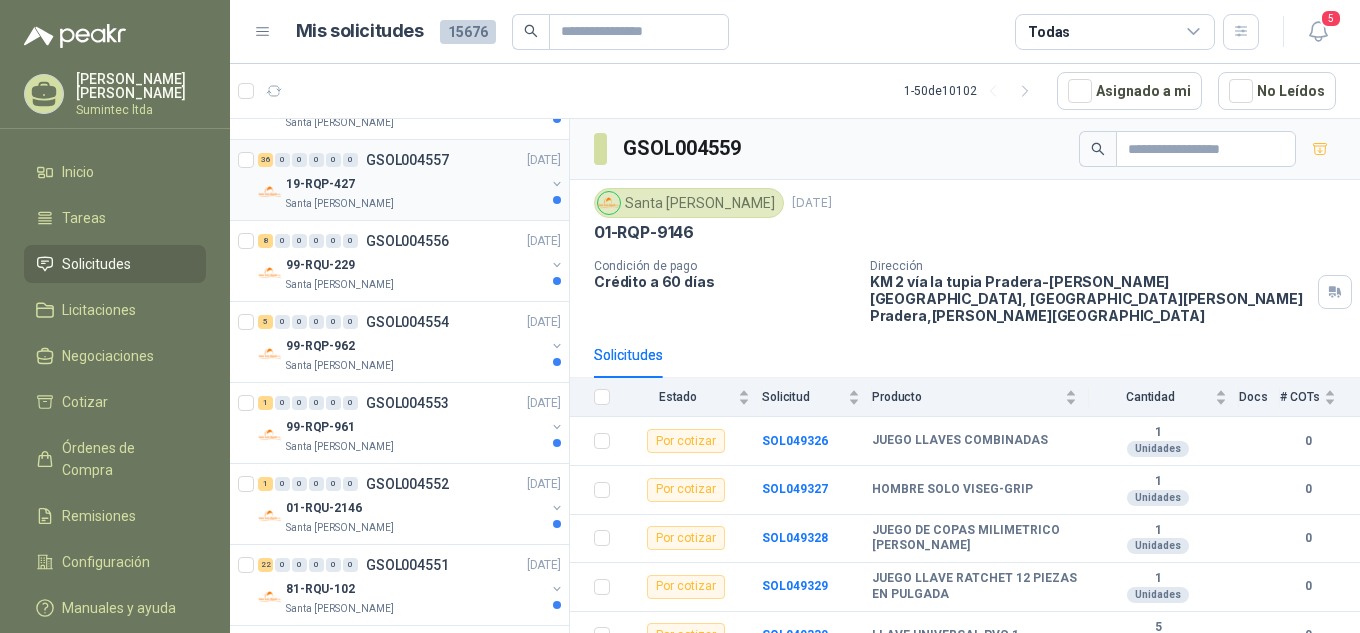 scroll, scrollTop: 200, scrollLeft: 0, axis: vertical 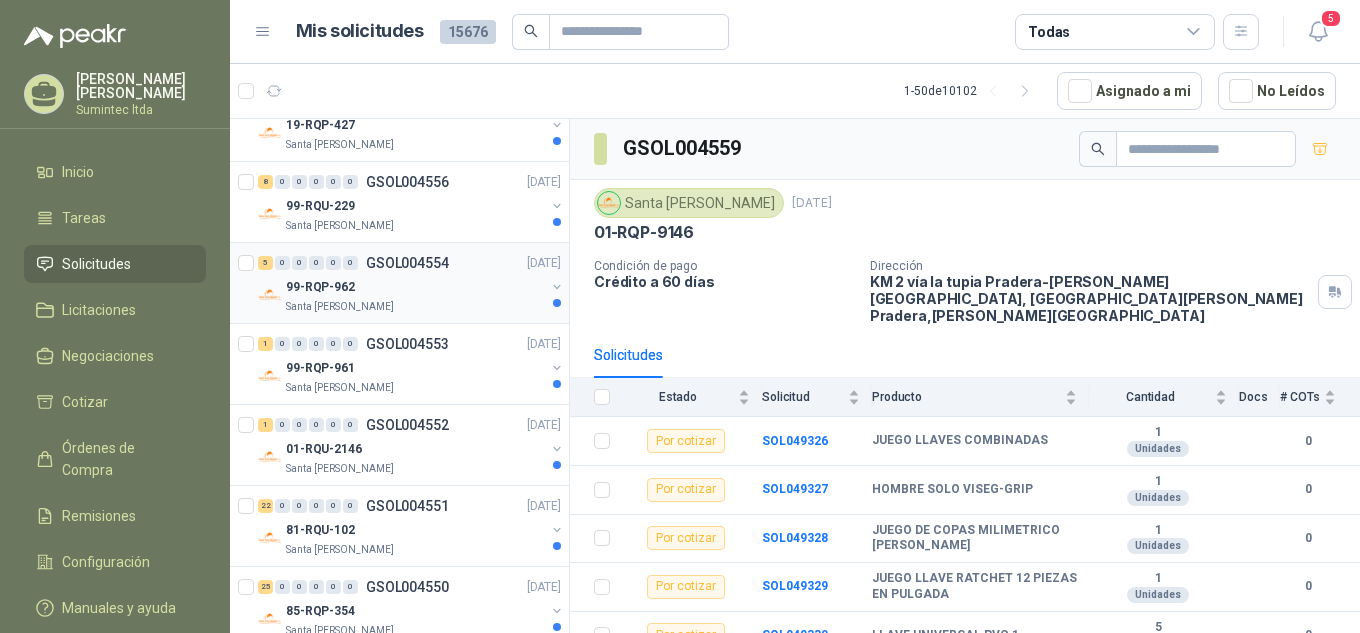 click on "99-RQP-962" at bounding box center [415, 287] 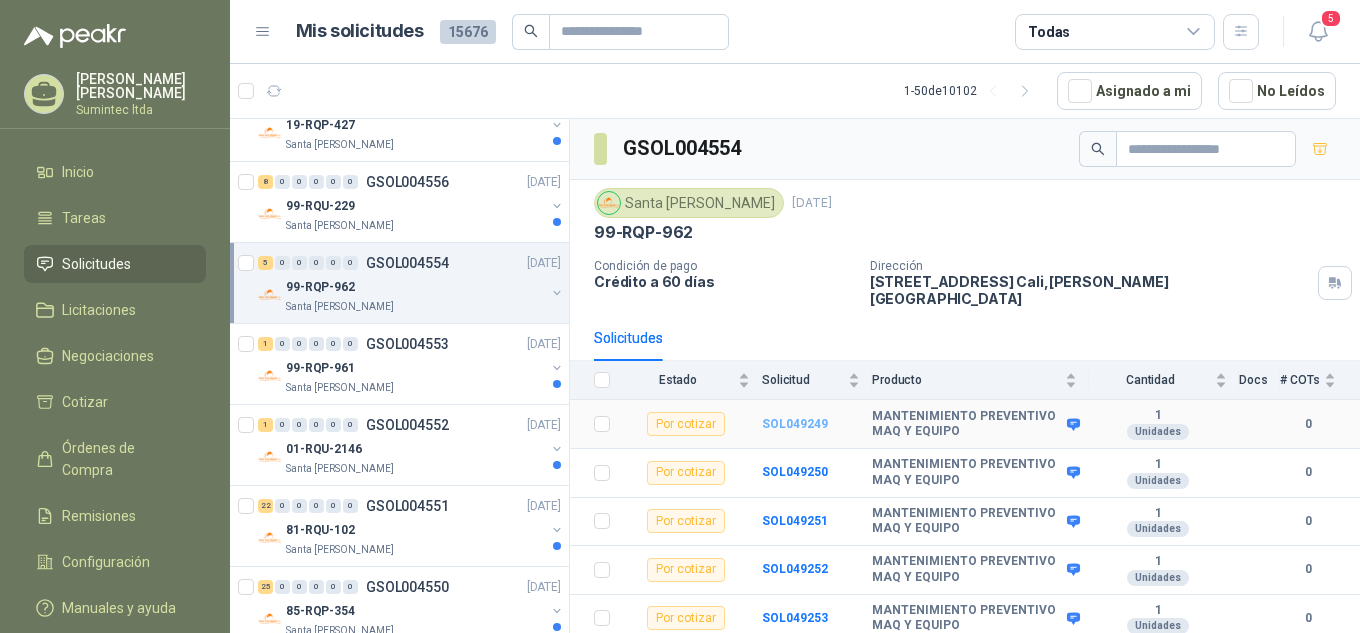 click on "SOL049249" at bounding box center (795, 424) 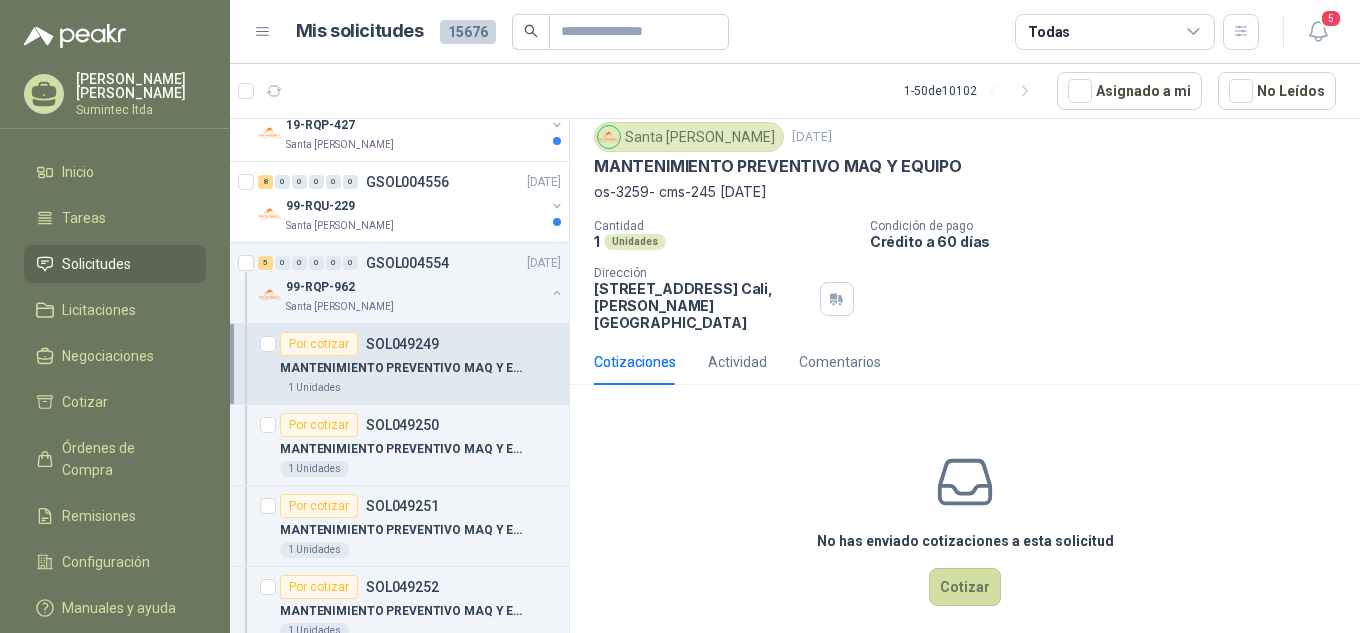 scroll, scrollTop: 0, scrollLeft: 0, axis: both 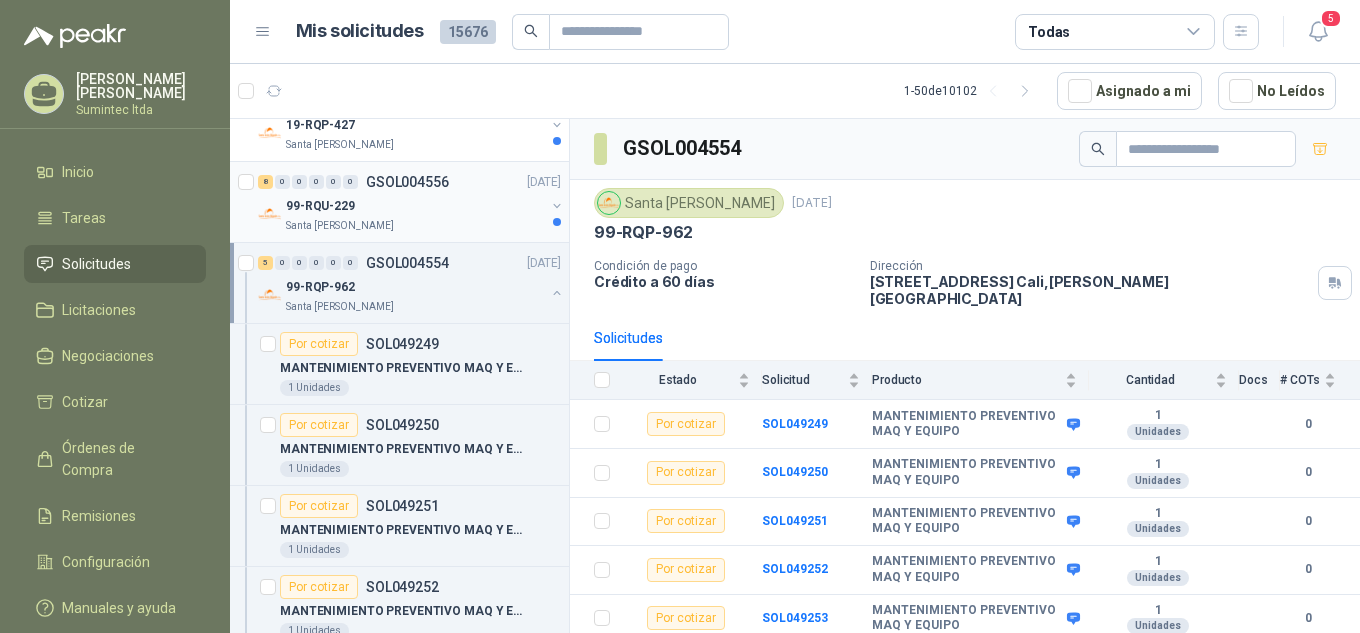 click on "99-RQU-229" at bounding box center (320, 206) 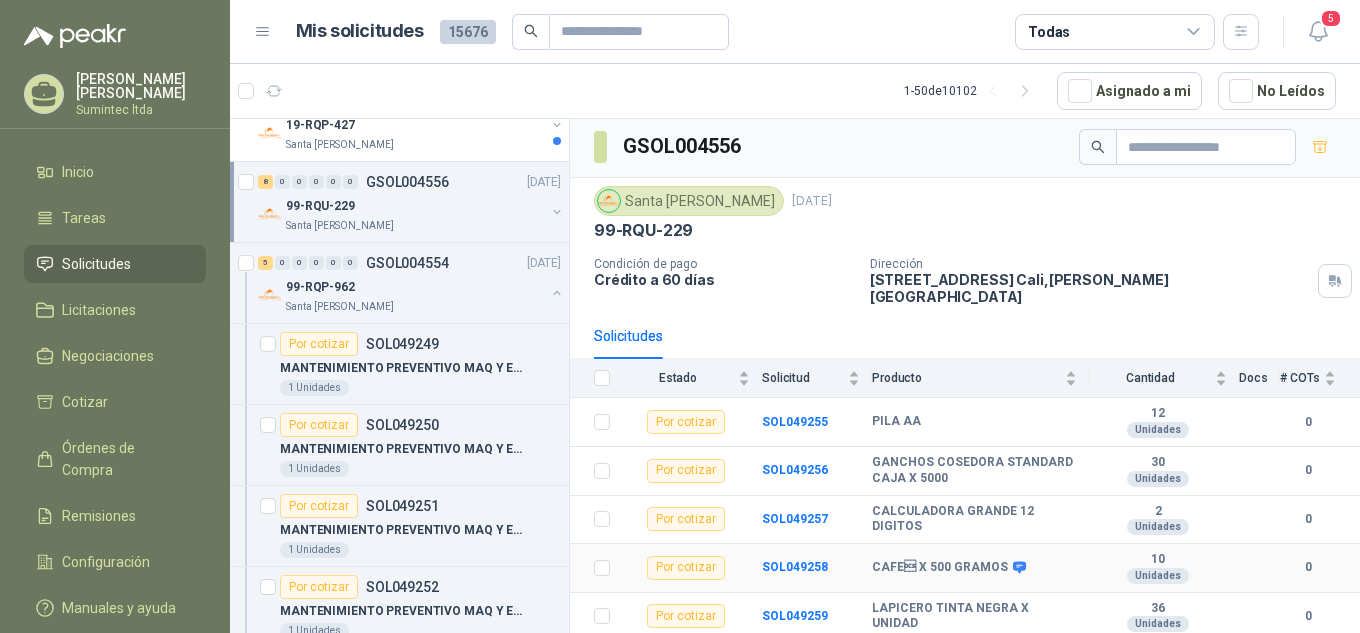 scroll, scrollTop: 0, scrollLeft: 0, axis: both 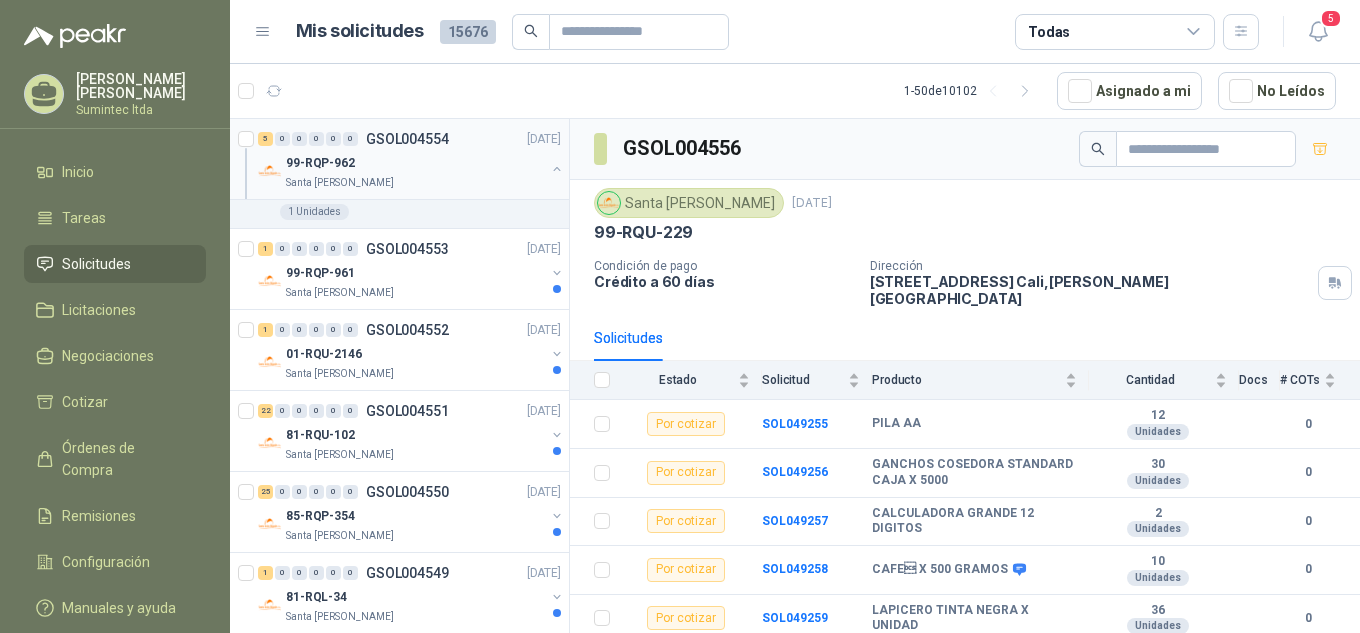 click on "Santa [PERSON_NAME]" at bounding box center (340, 183) 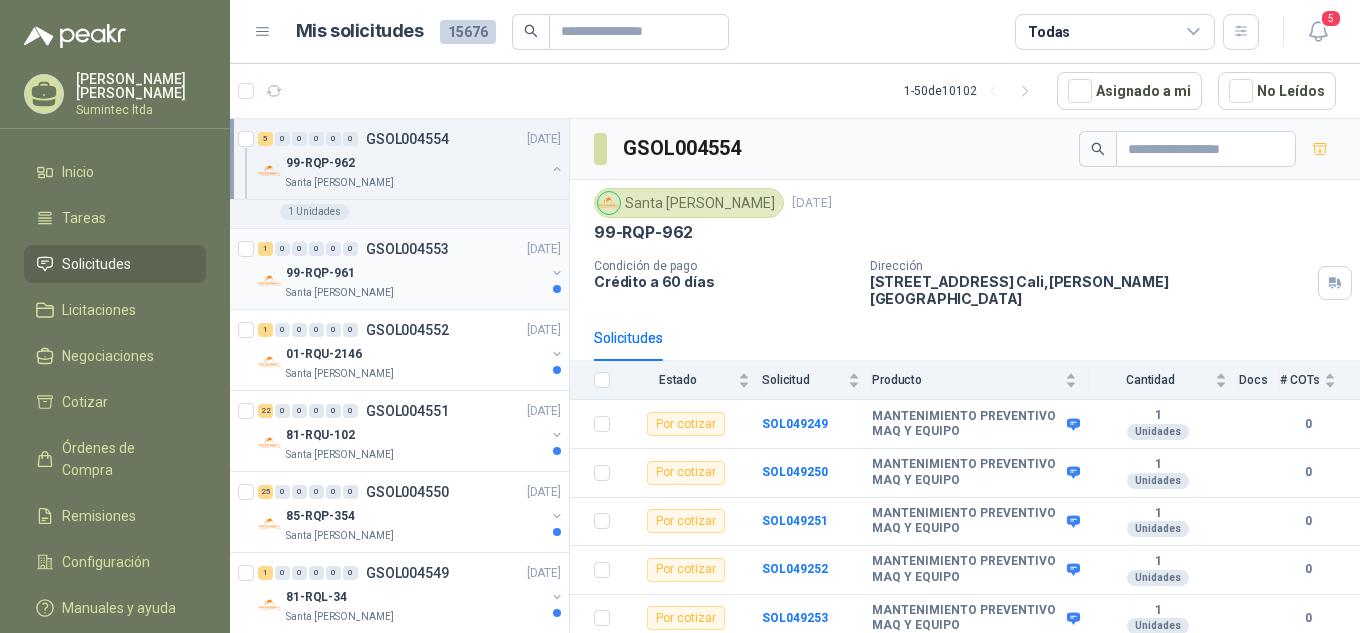 click on "Santa [PERSON_NAME]" at bounding box center (340, 293) 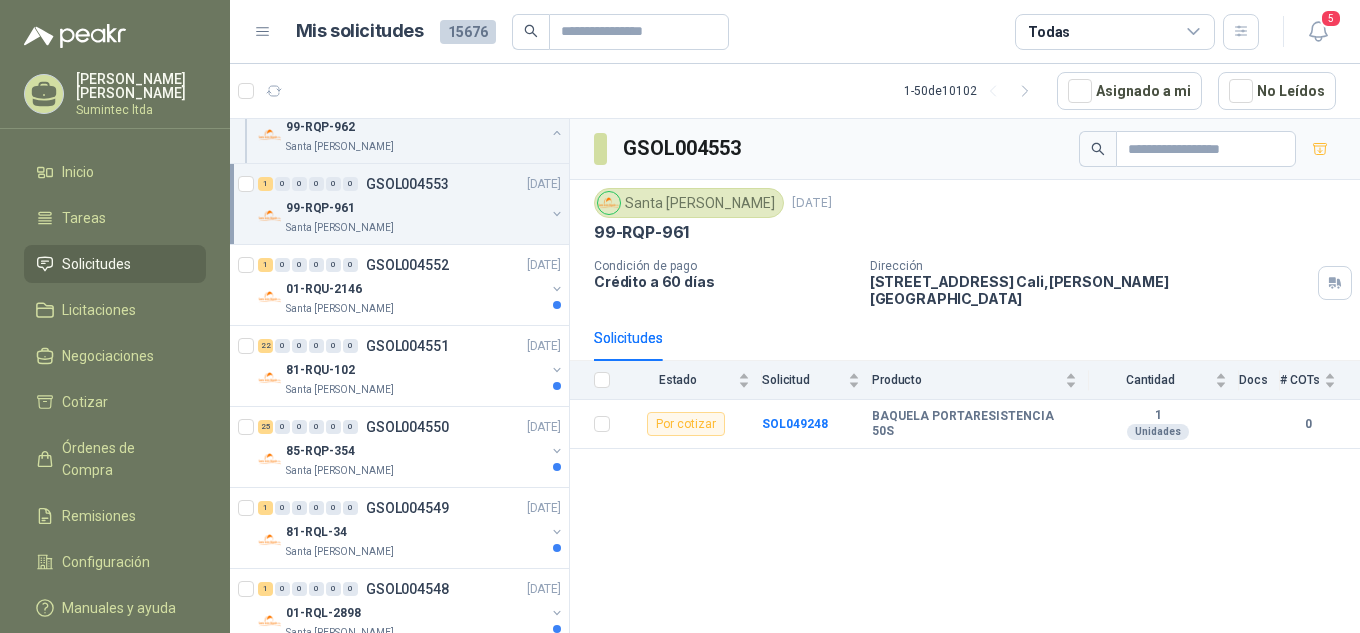 scroll, scrollTop: 800, scrollLeft: 0, axis: vertical 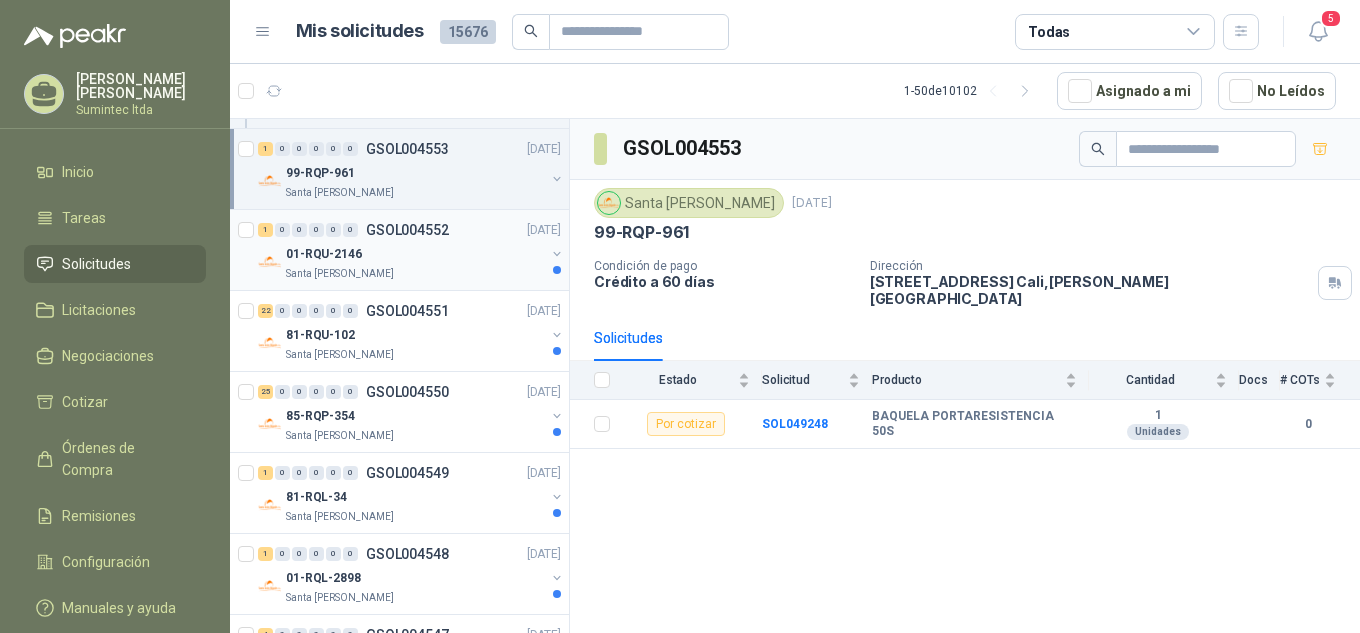 click on "1   0   0   0   0   0   GSOL004552 [DATE]   01-RQU-2146 Santa [PERSON_NAME]" at bounding box center (399, 250) 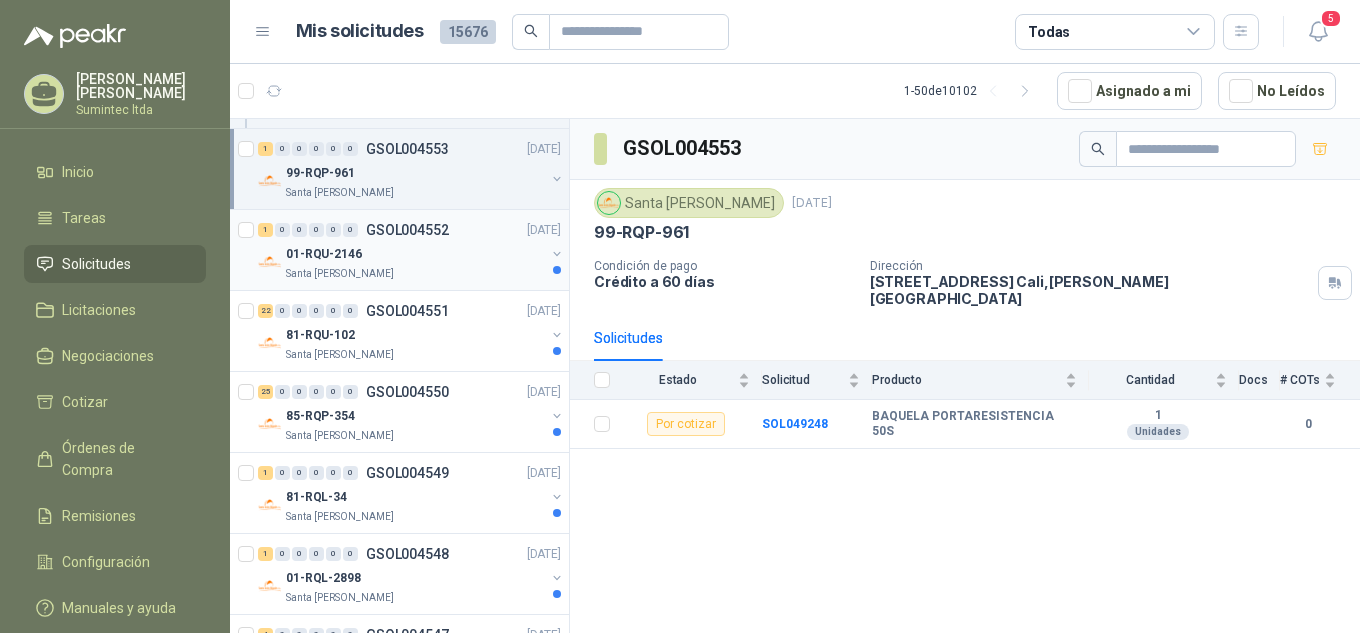 click on "Santa [PERSON_NAME]" at bounding box center [415, 274] 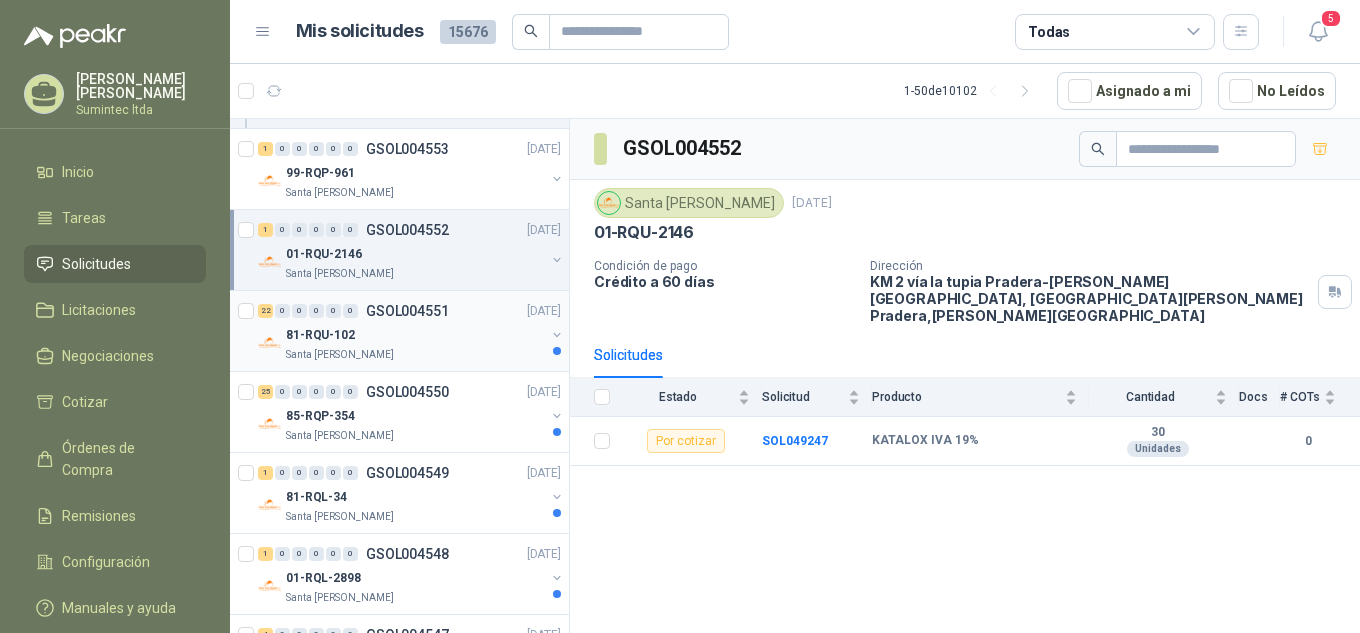 click on "Santa [PERSON_NAME]" at bounding box center (415, 355) 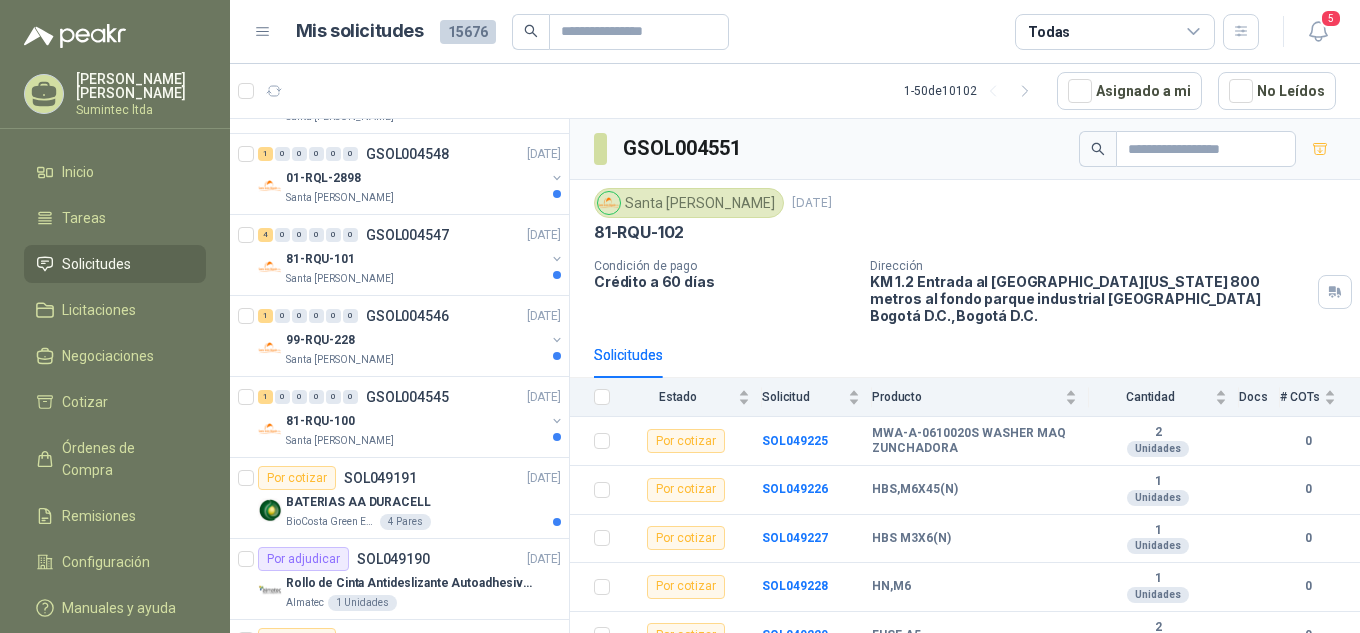 scroll, scrollTop: 1300, scrollLeft: 0, axis: vertical 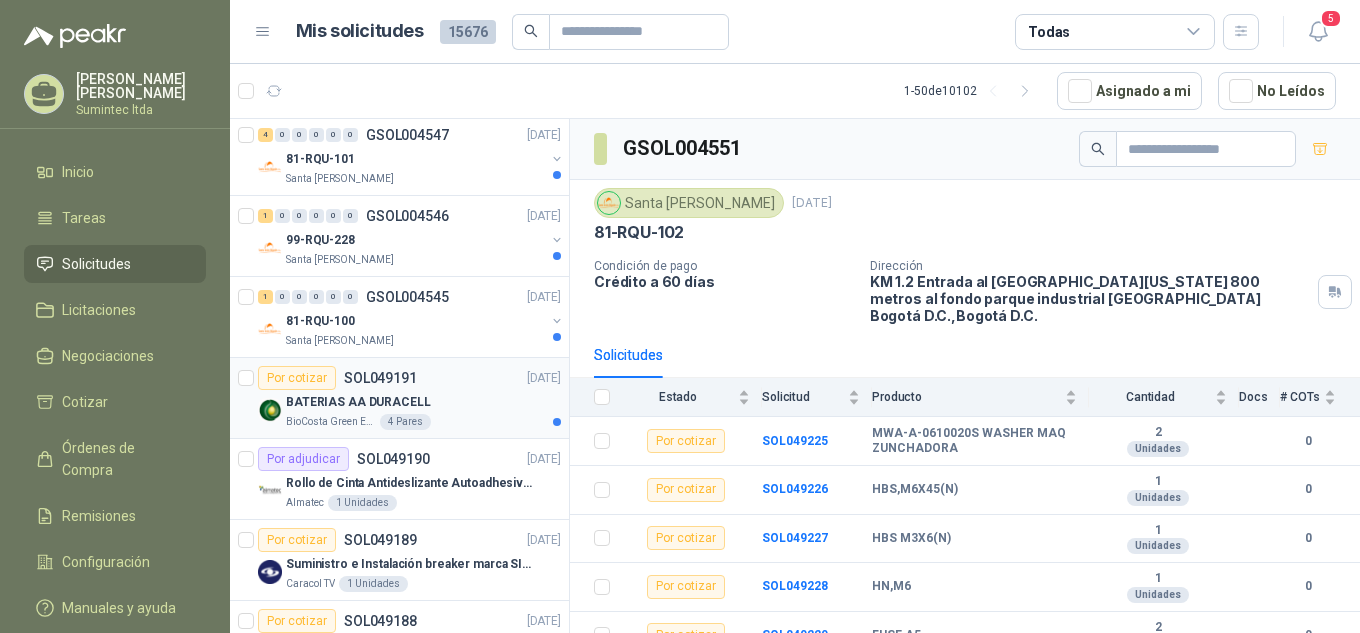click on "4   Pares" at bounding box center [405, 422] 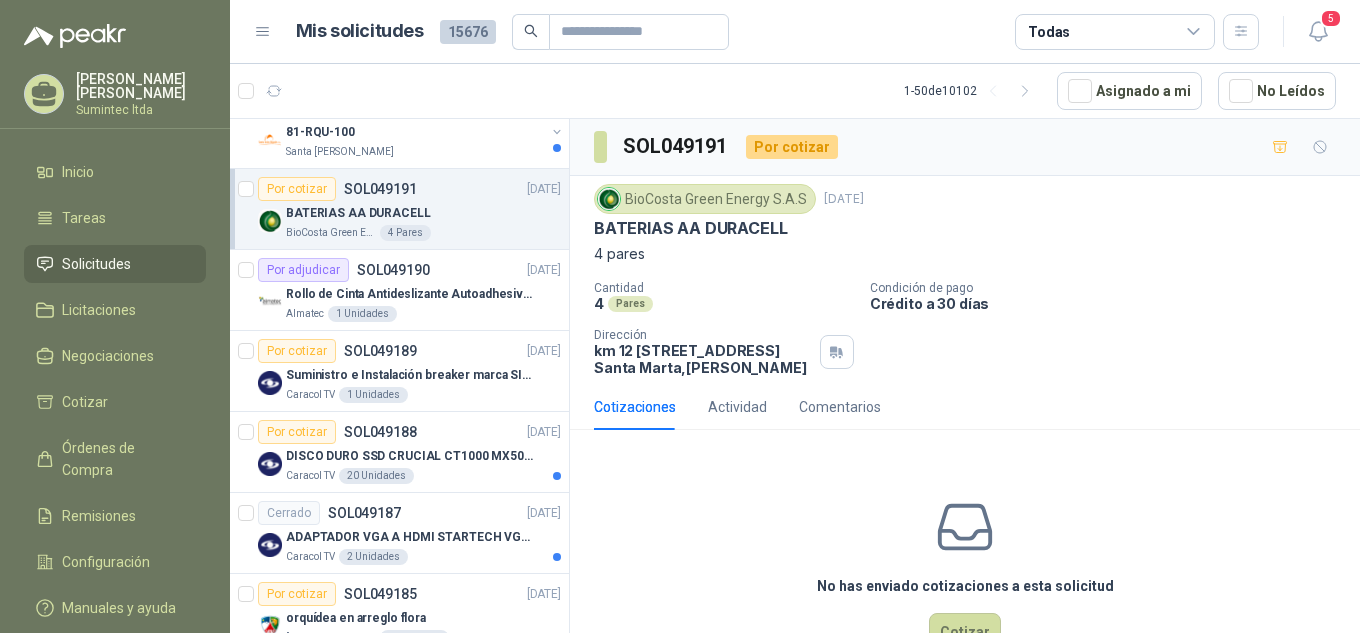 scroll, scrollTop: 1500, scrollLeft: 0, axis: vertical 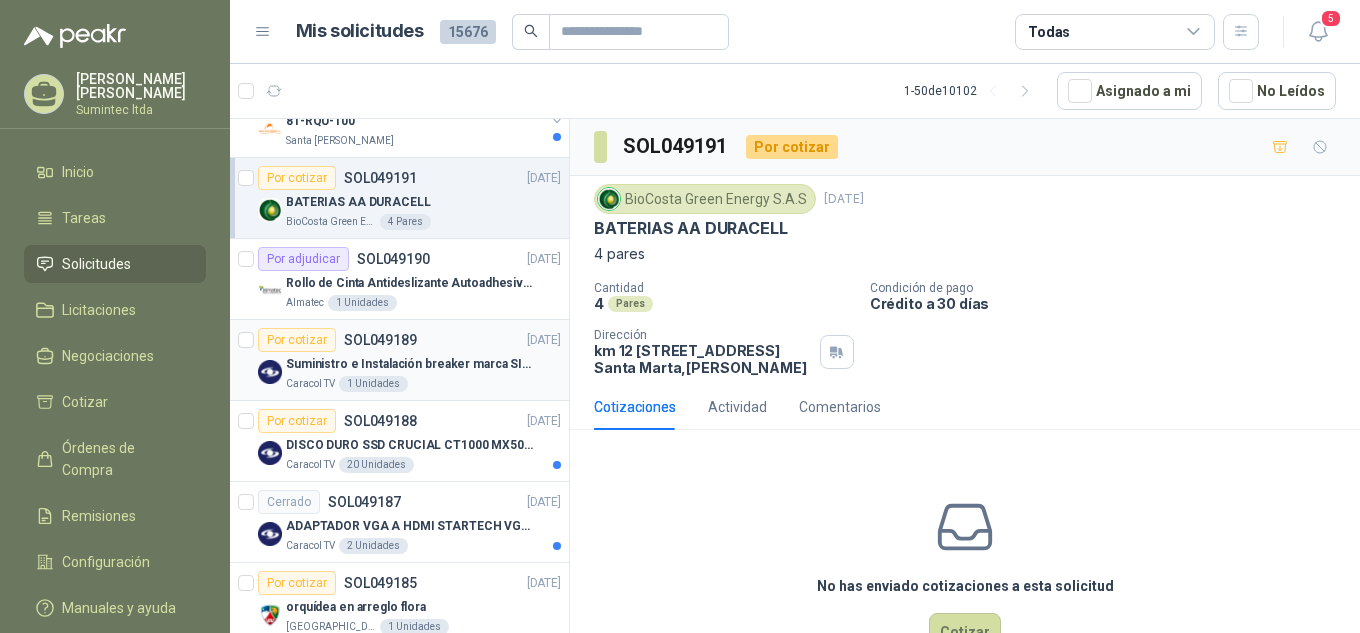click on "Caracol TV 1   Unidades" at bounding box center [423, 384] 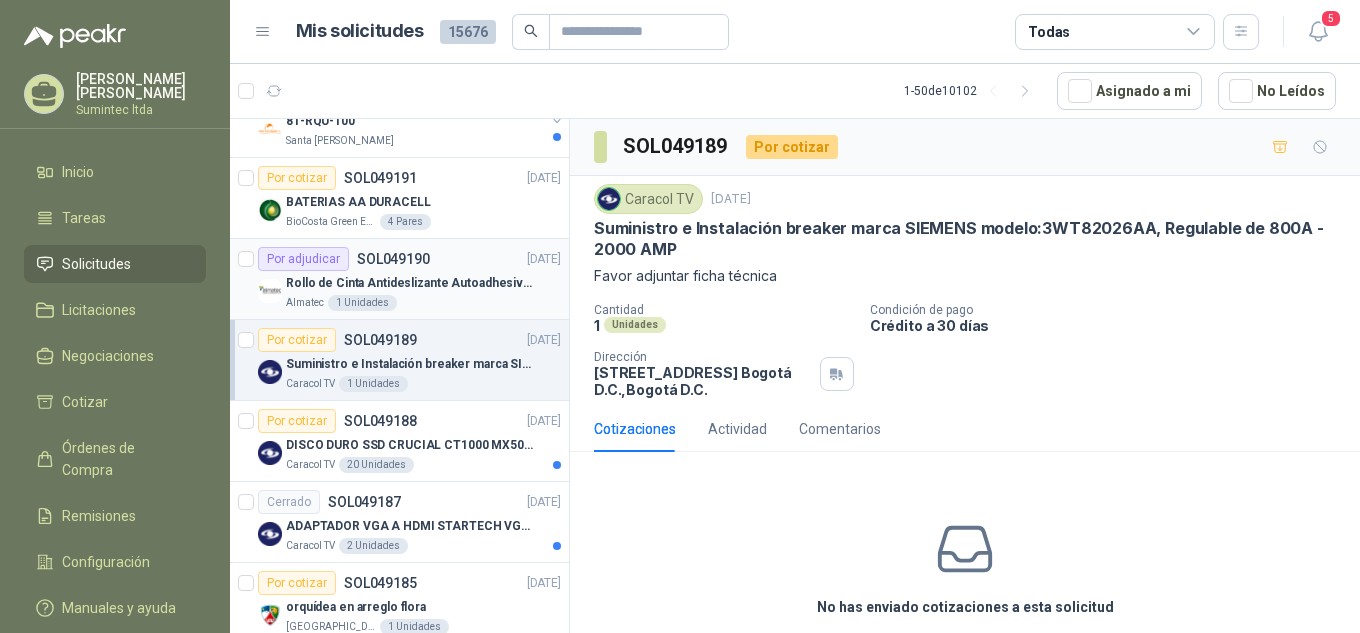click on "Rollo de Cinta Antideslizante Autoadhesiva Amarillo" at bounding box center (423, 283) 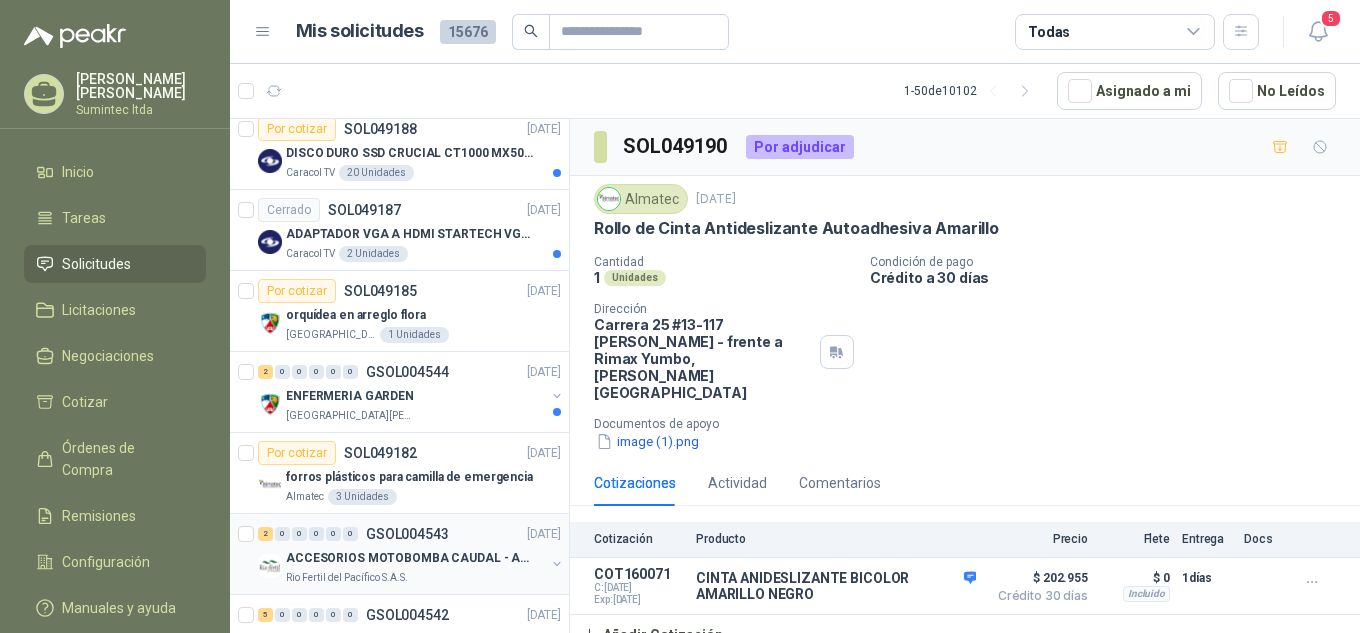 scroll, scrollTop: 1800, scrollLeft: 0, axis: vertical 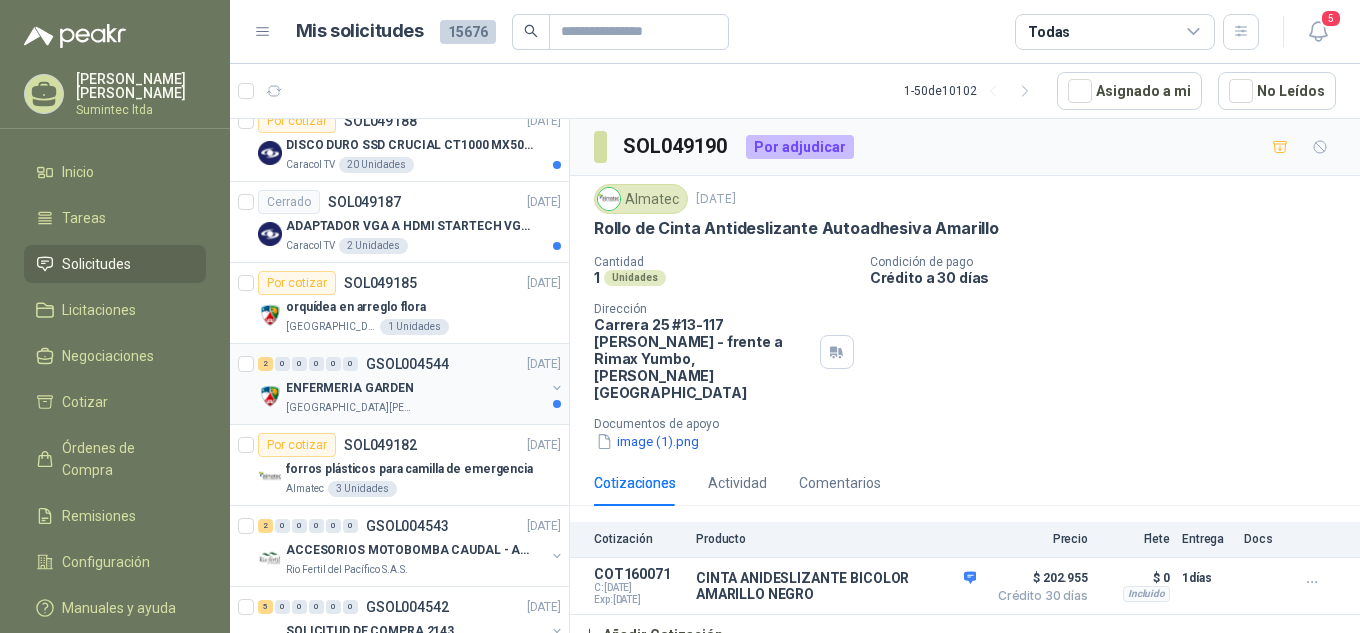 click on "ENFERMERIA GARDEN" at bounding box center (415, 388) 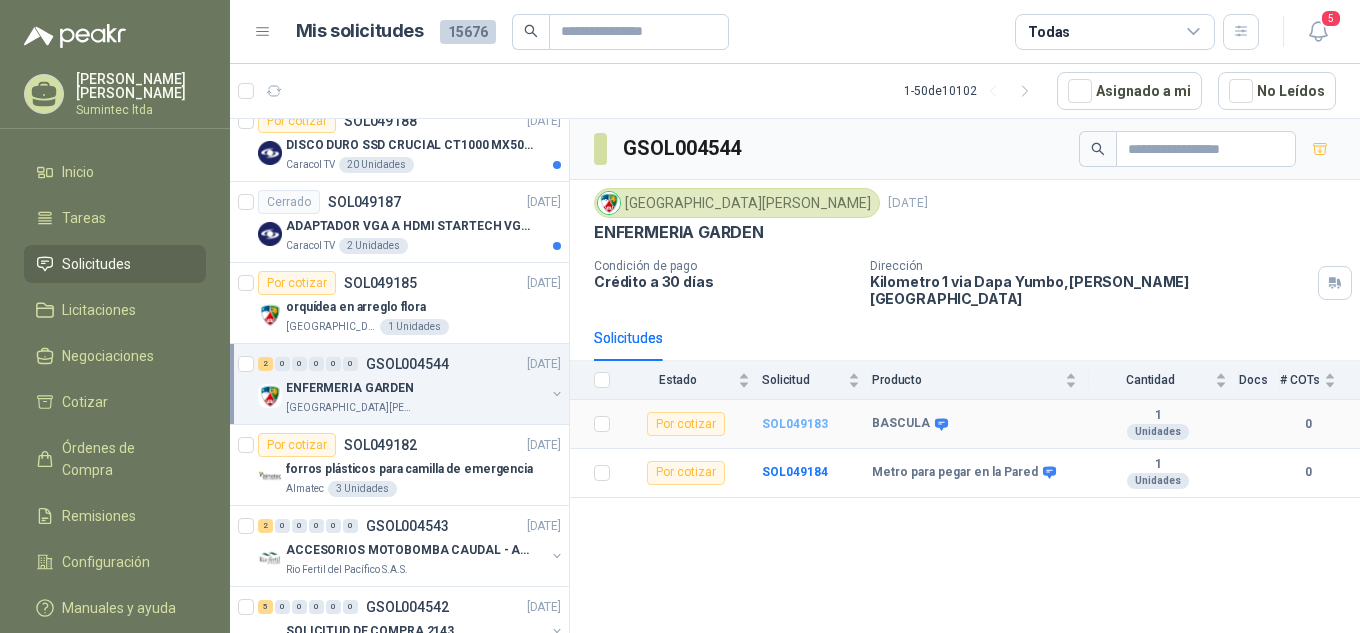 click on "SOL049183" at bounding box center [795, 424] 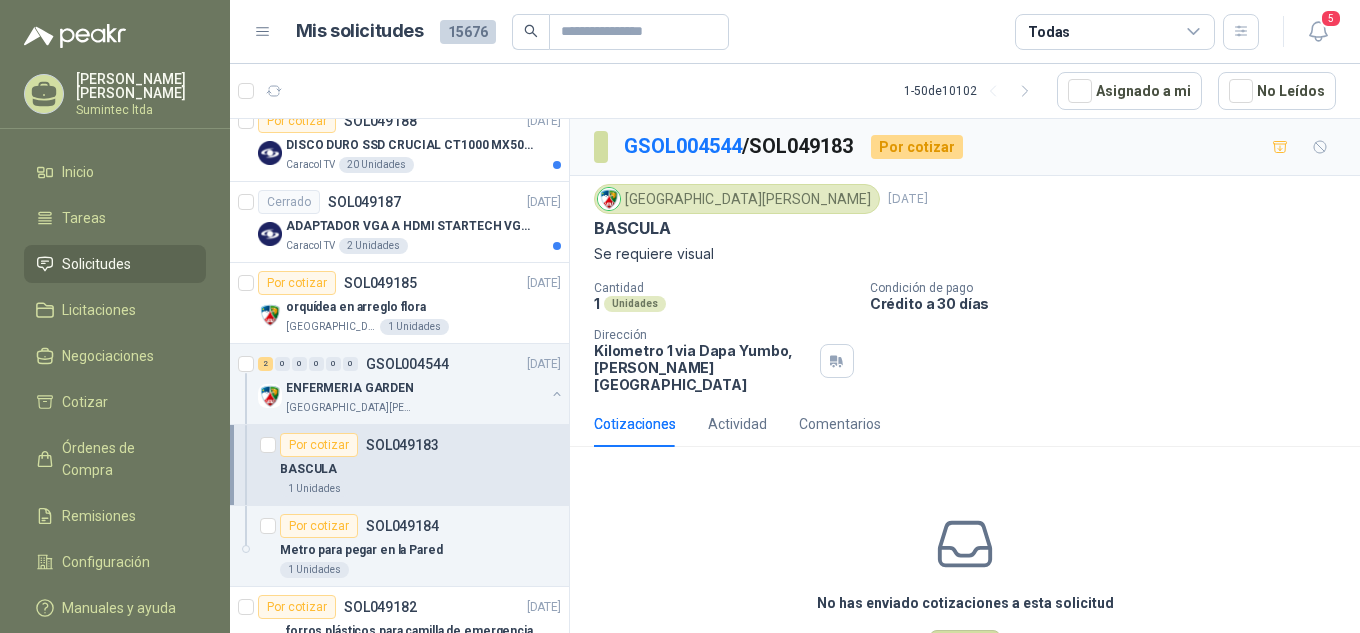 click on "Colegio [PERSON_NAME] [DATE]   BASCULA  Se requiere visual  Cantidad 1   Unidades Condición de pago Crédito a 30 días Dirección Kilometro 1 via [GEOGRAPHIC_DATA] ,  [PERSON_NAME][GEOGRAPHIC_DATA]" at bounding box center [965, 288] 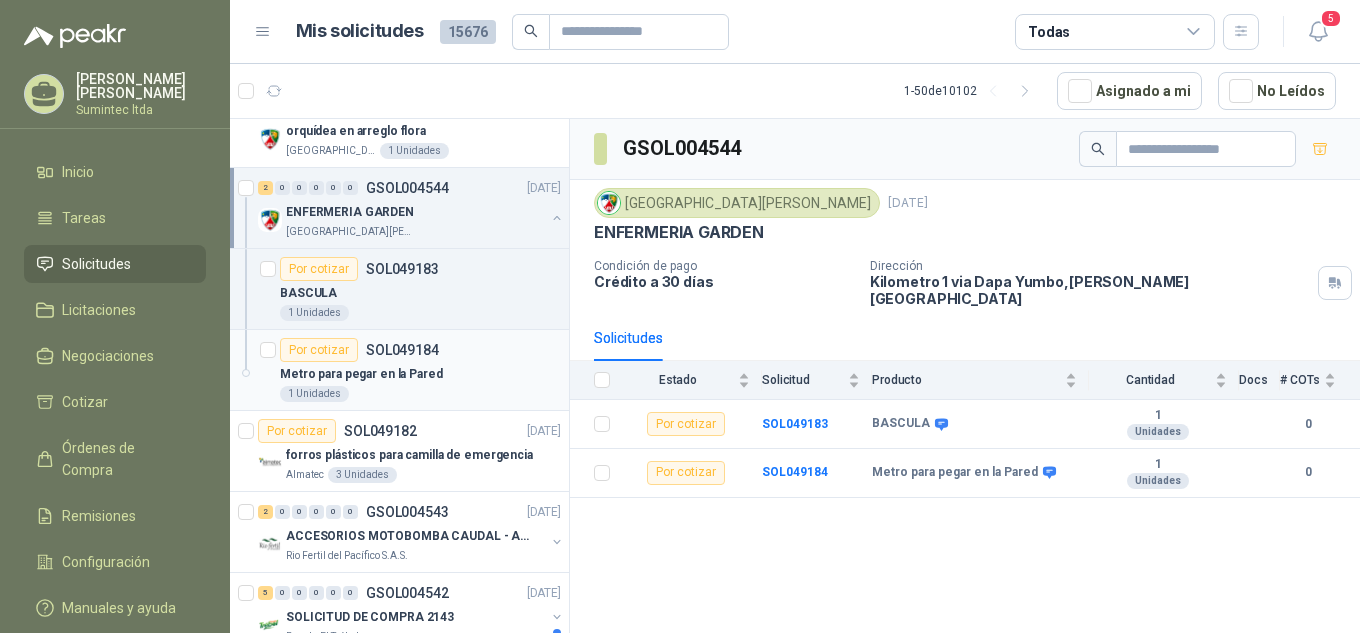 scroll, scrollTop: 1800, scrollLeft: 0, axis: vertical 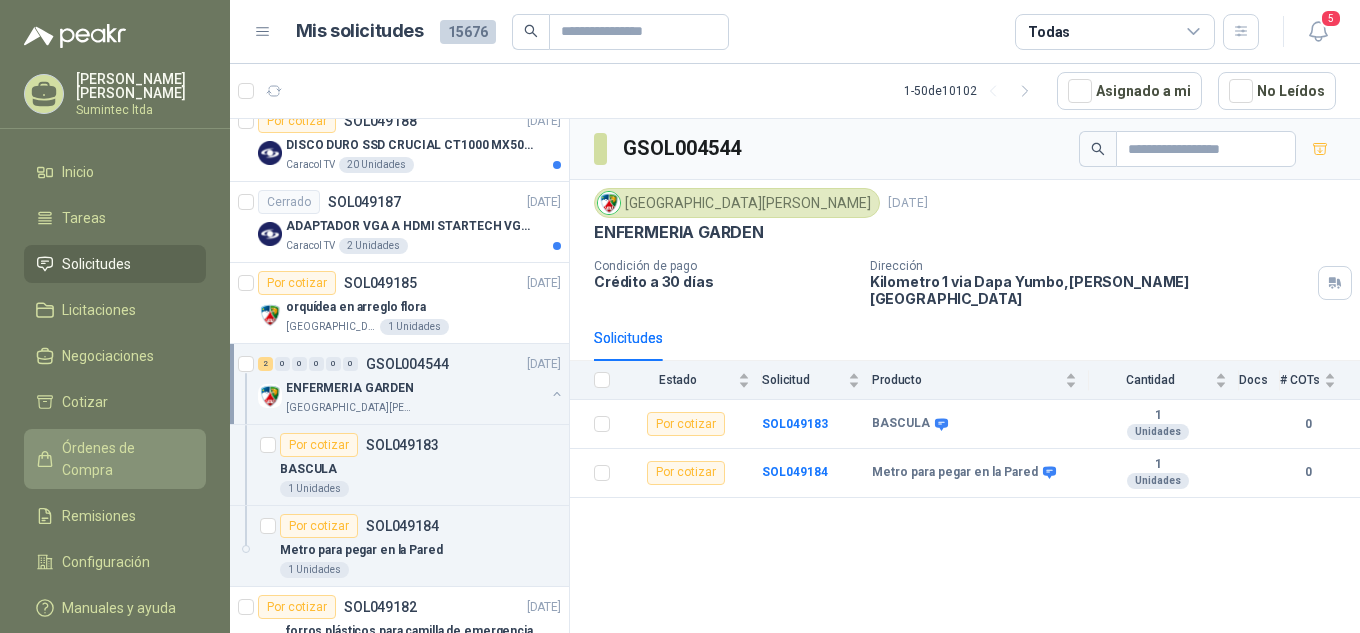 click on "Órdenes de Compra" at bounding box center (124, 459) 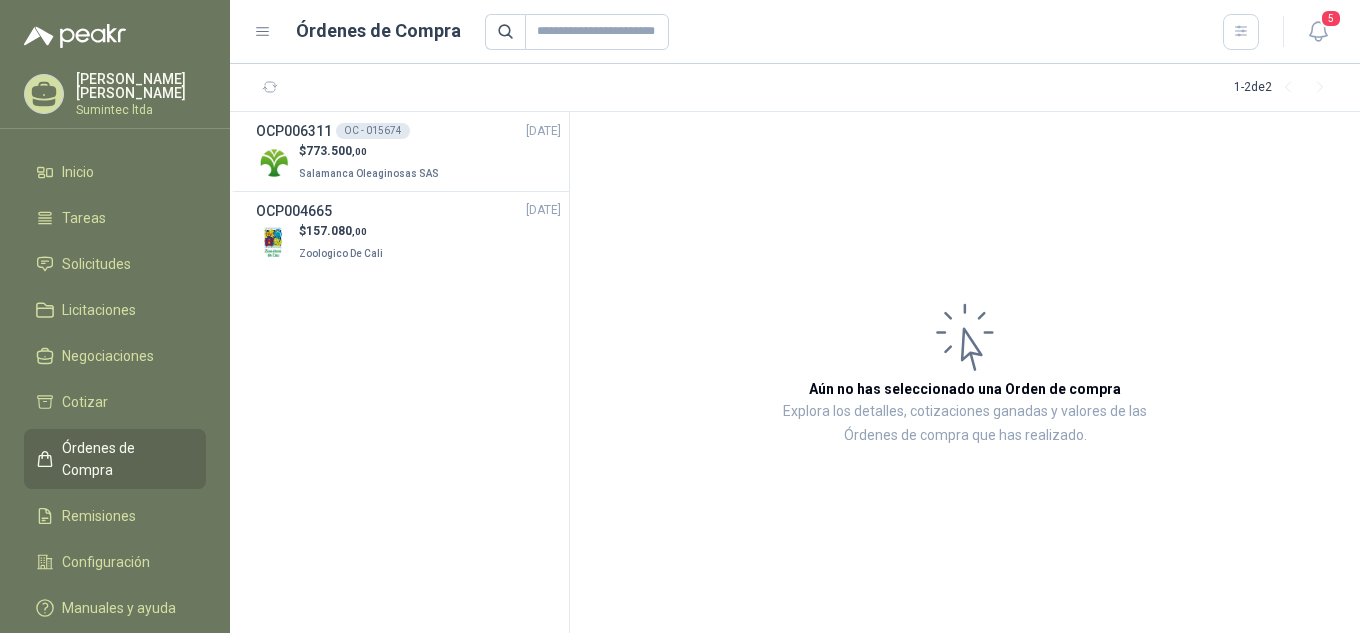 click on "Inicio   Tareas   Solicitudes   Licitaciones   Negociaciones   Cotizar   Órdenes de Compra   Remisiones   Configuración   Manuales y ayuda" at bounding box center (115, 394) 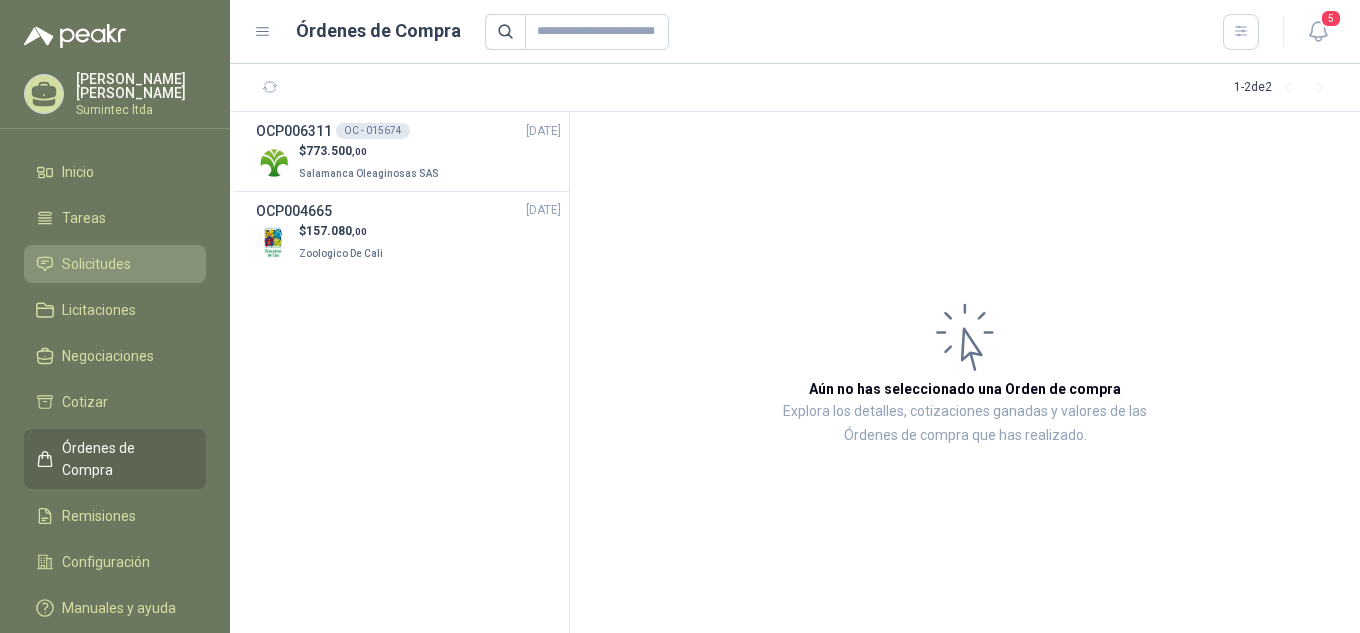 click on "Solicitudes" at bounding box center [115, 264] 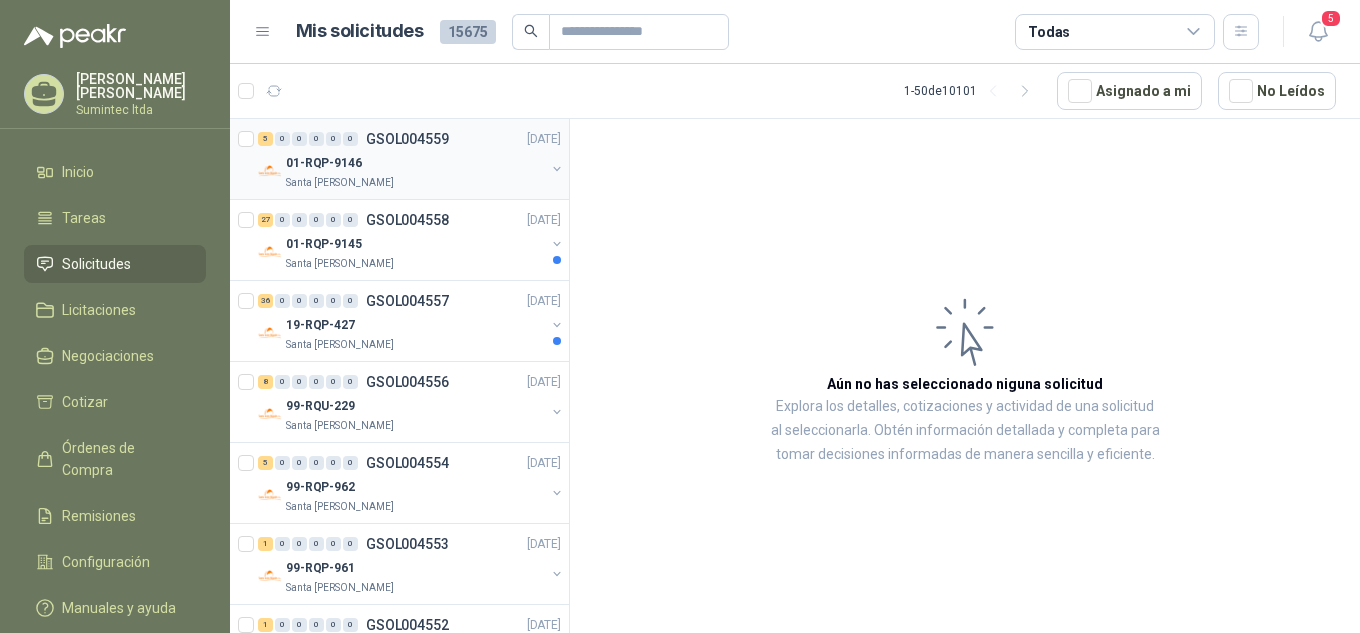 click on "01-RQP-9146" at bounding box center [415, 163] 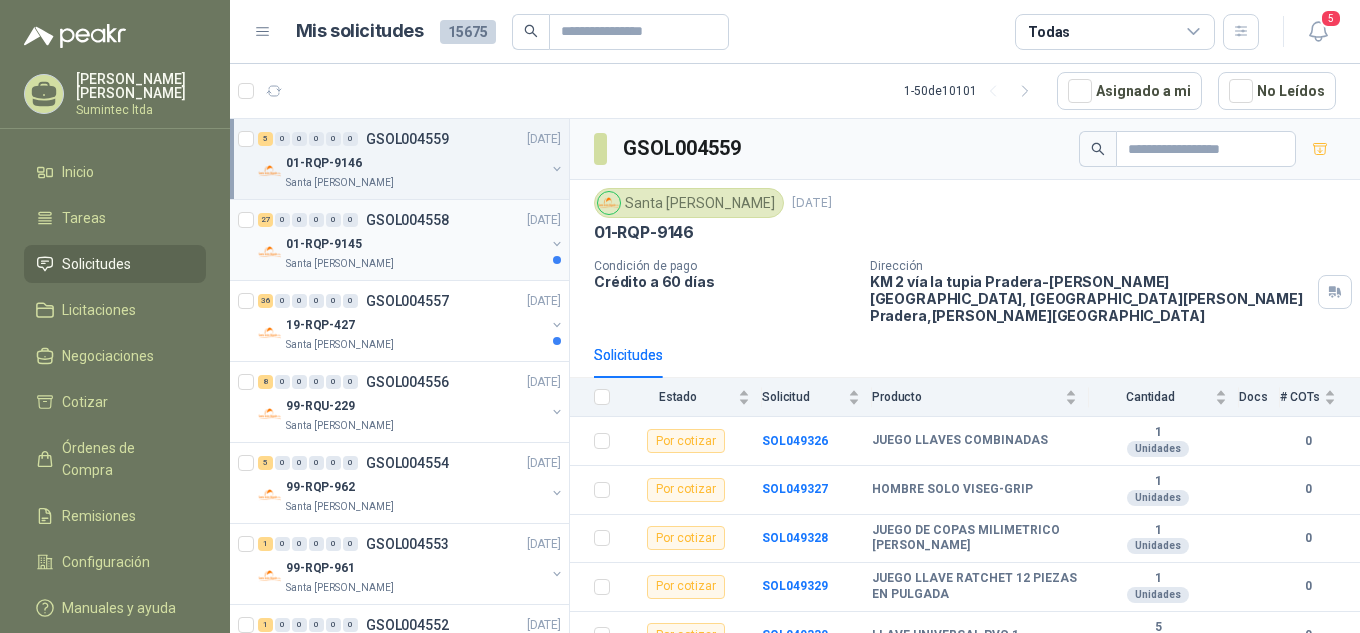 click on "01-RQP-9145" at bounding box center [415, 244] 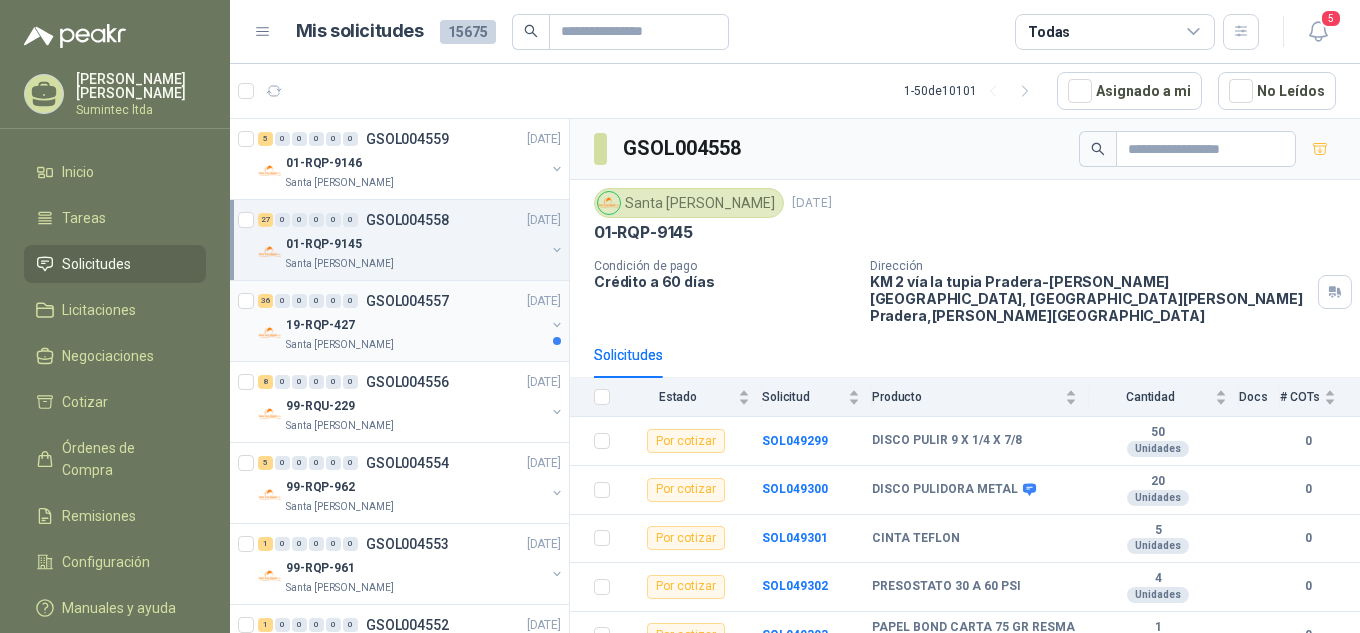 click on "19-RQP-427 Santa [PERSON_NAME]" at bounding box center [415, 333] 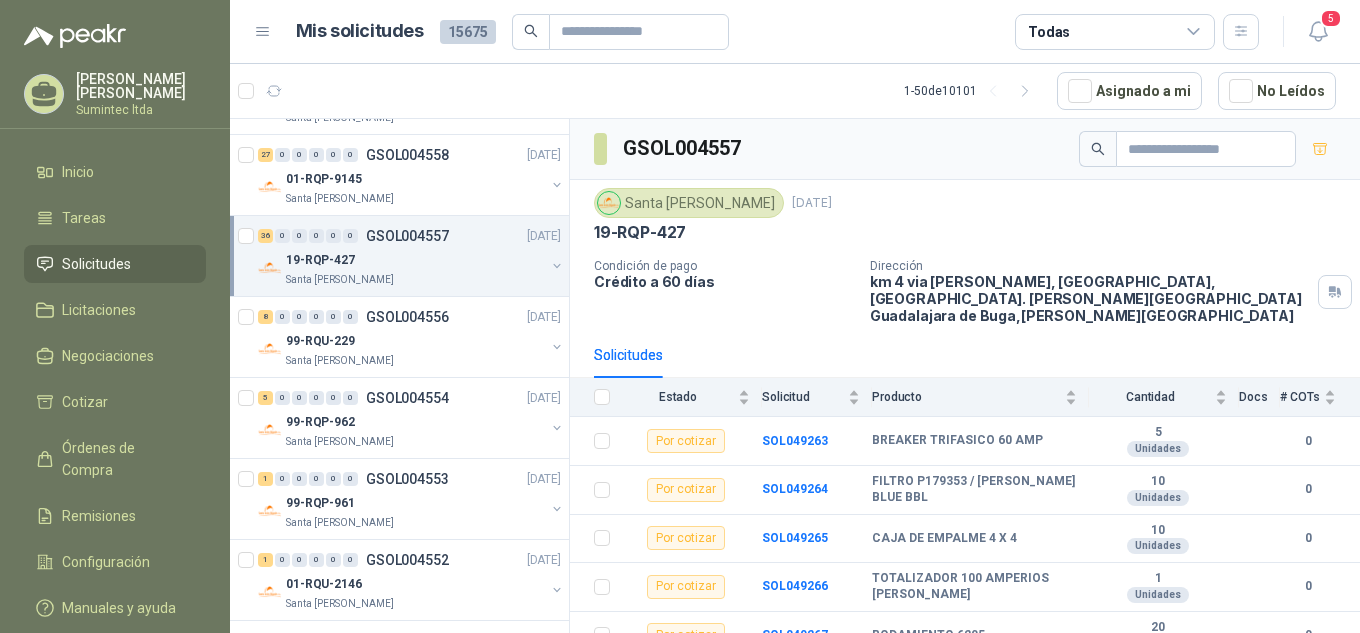 scroll, scrollTop: 100, scrollLeft: 0, axis: vertical 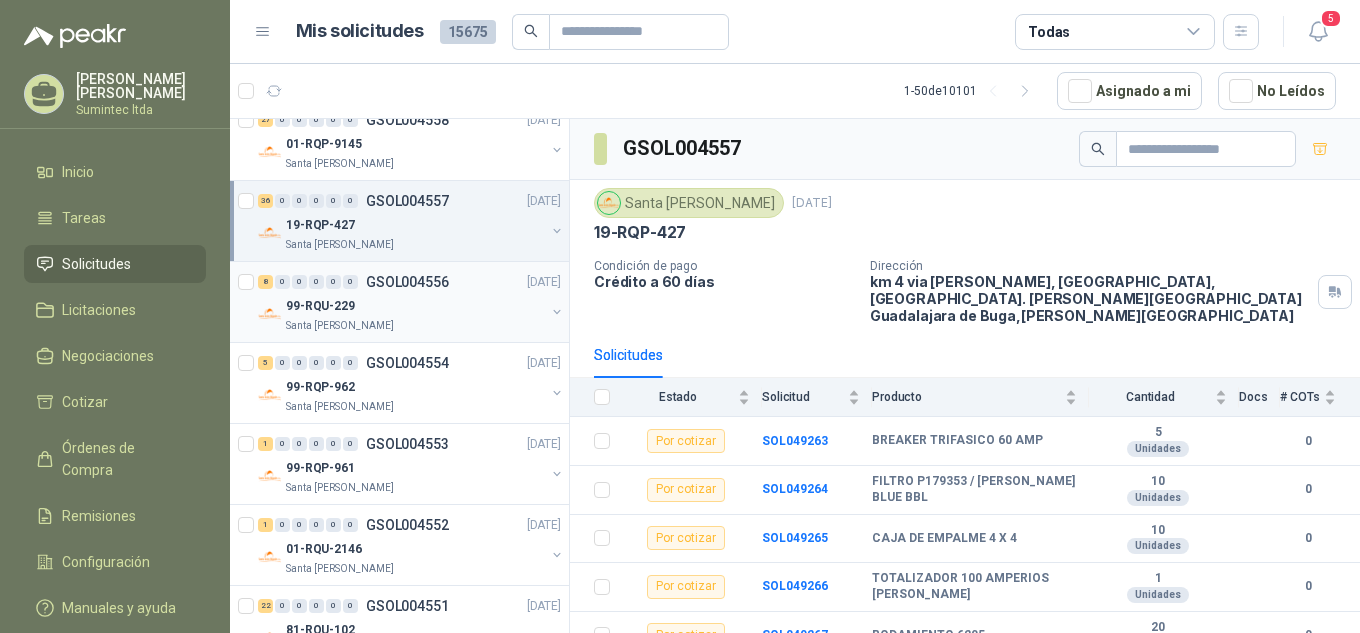 click on "8   0   0   0   0   0   GSOL004556 [DATE]" at bounding box center (411, 282) 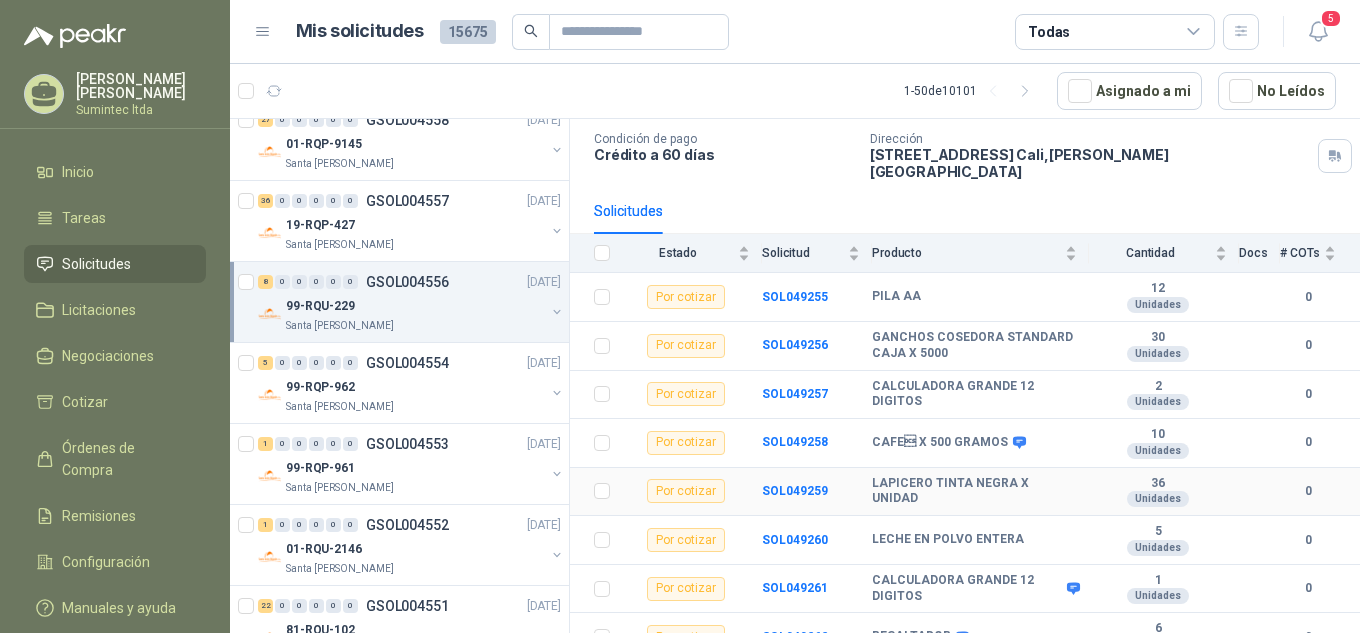 scroll, scrollTop: 135, scrollLeft: 0, axis: vertical 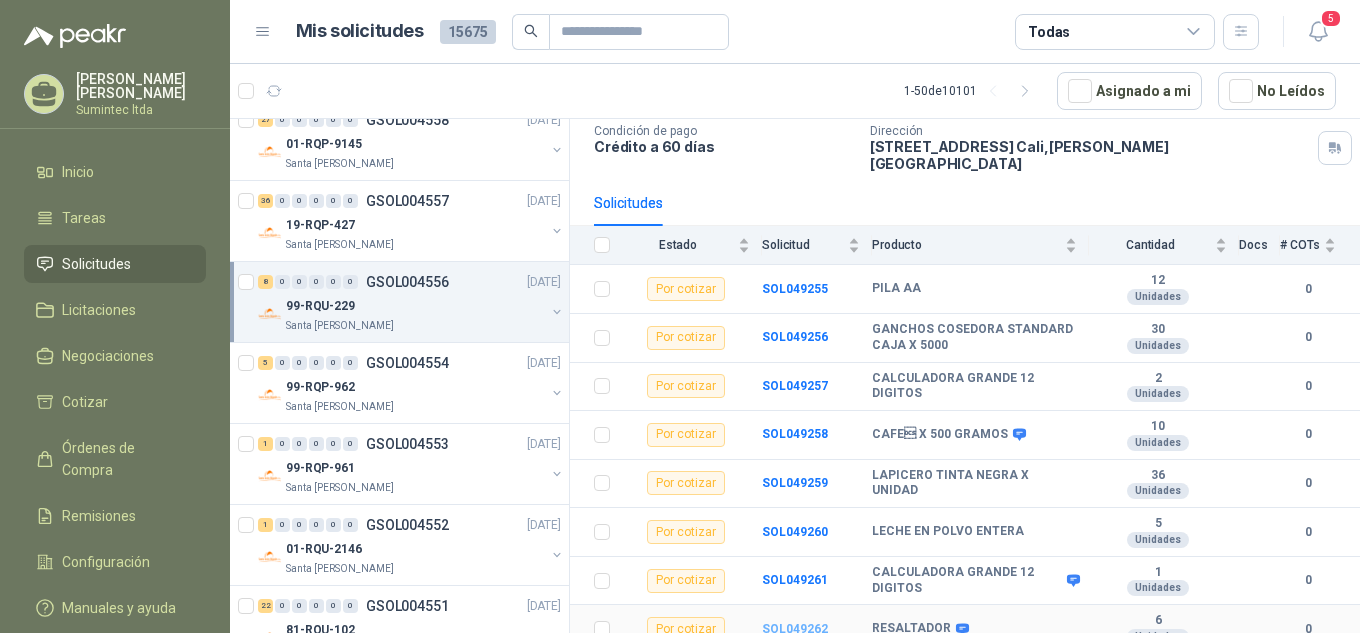click on "SOL049262" at bounding box center [795, 629] 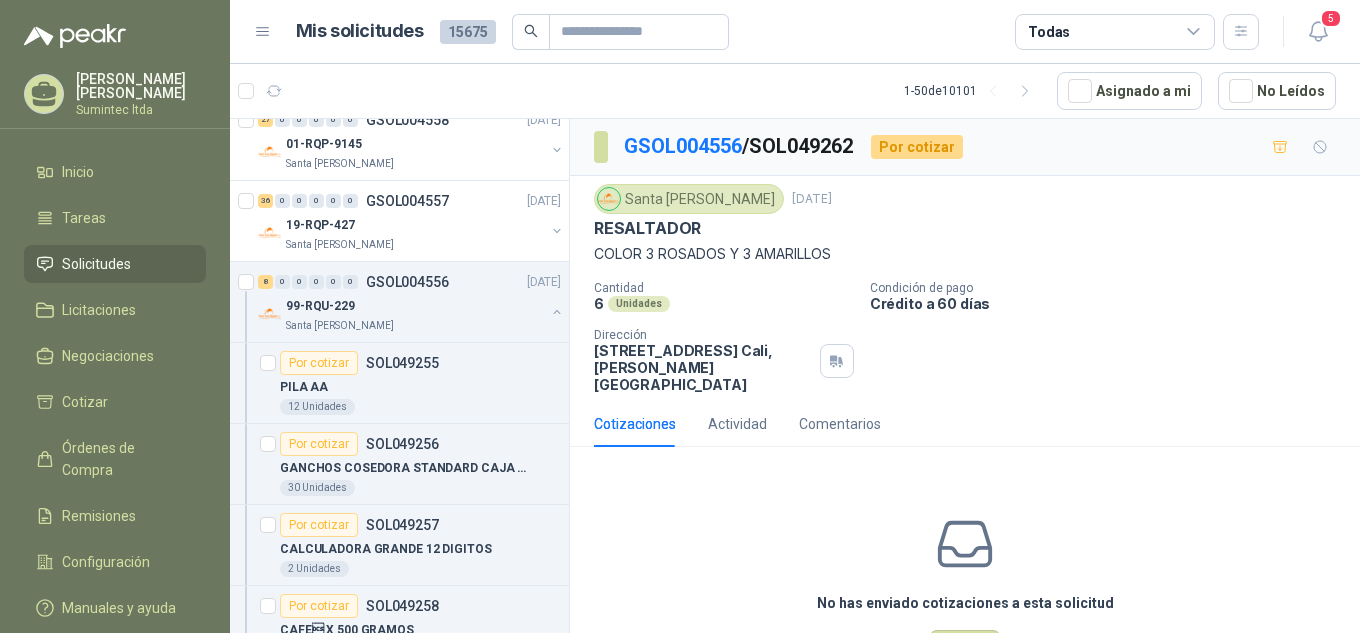 scroll, scrollTop: 62, scrollLeft: 0, axis: vertical 